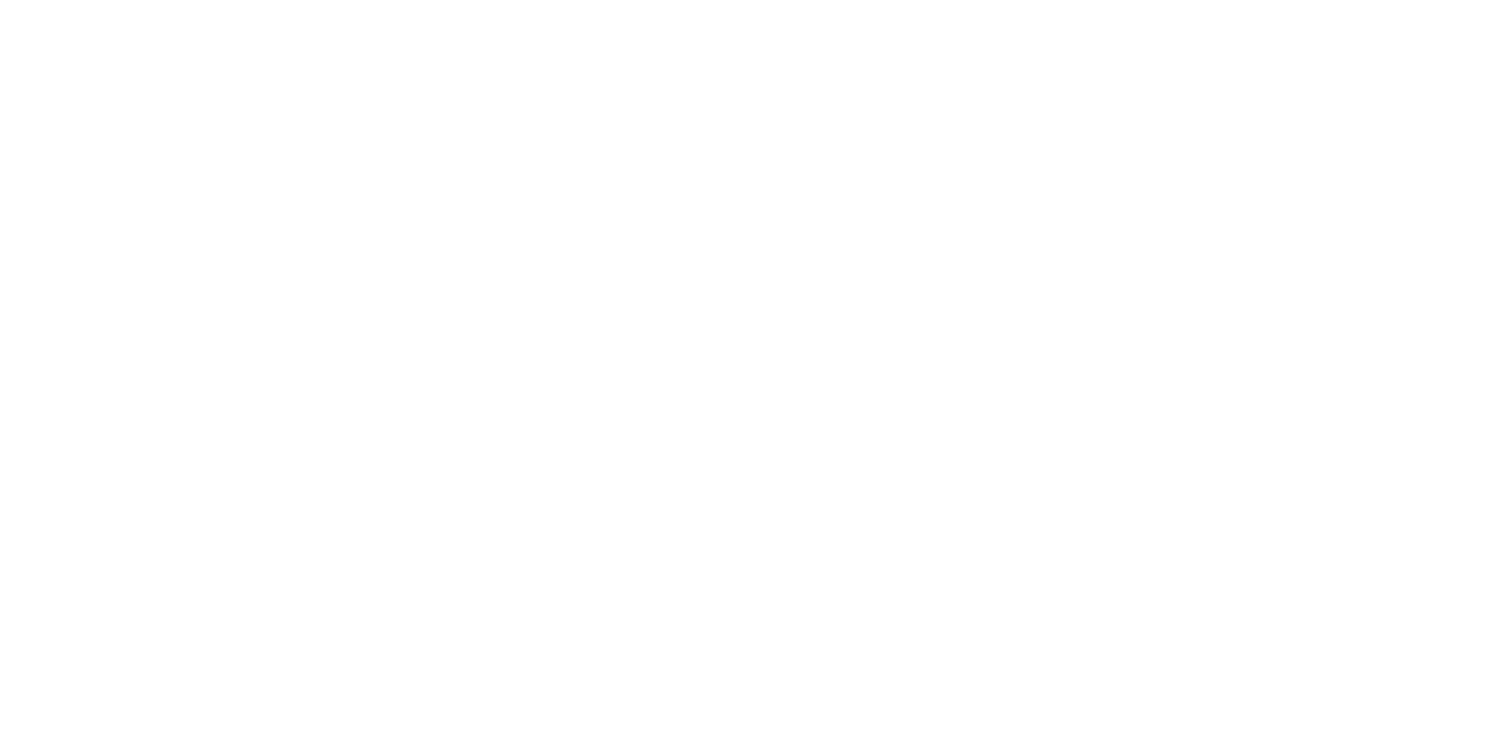 scroll, scrollTop: 0, scrollLeft: 0, axis: both 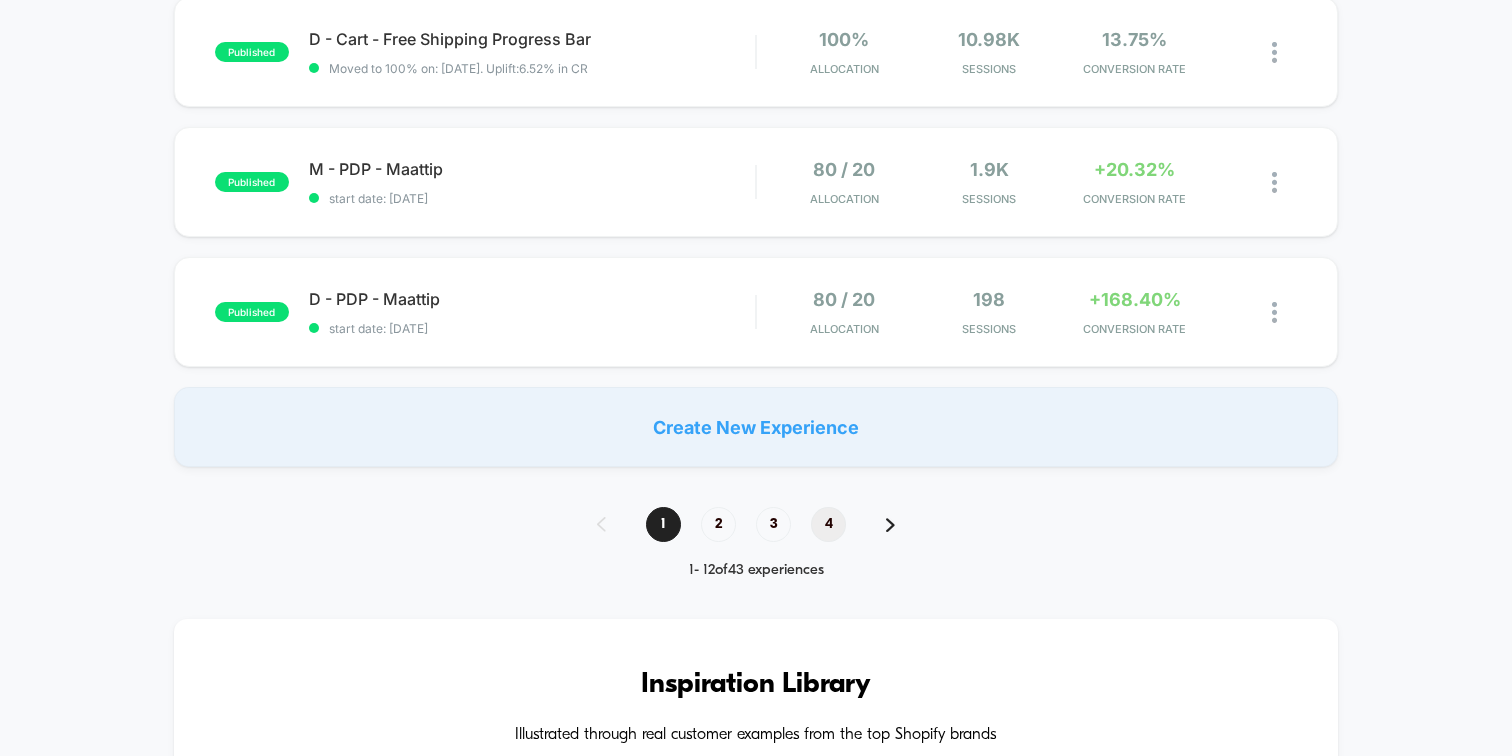 click on "4" at bounding box center [828, 524] 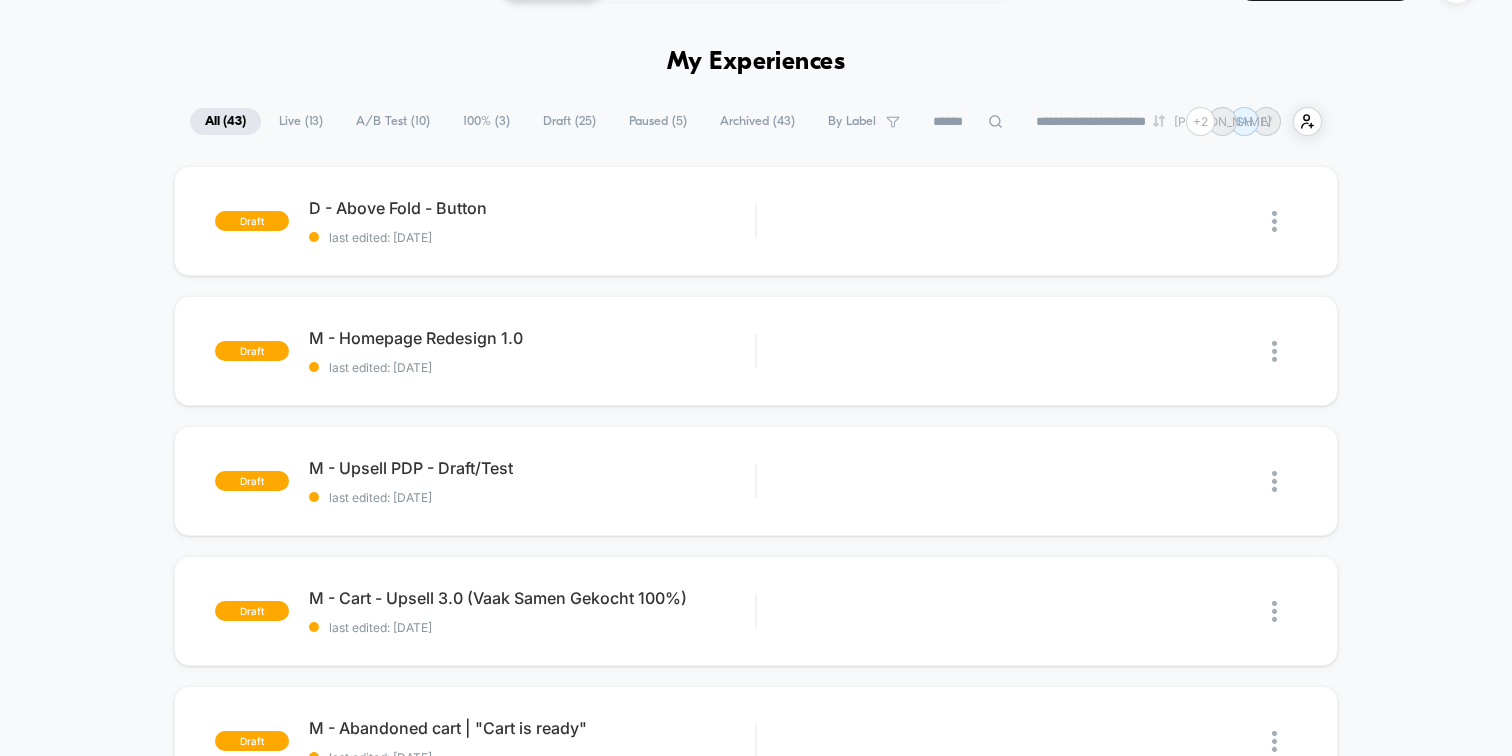 scroll, scrollTop: 744, scrollLeft: 0, axis: vertical 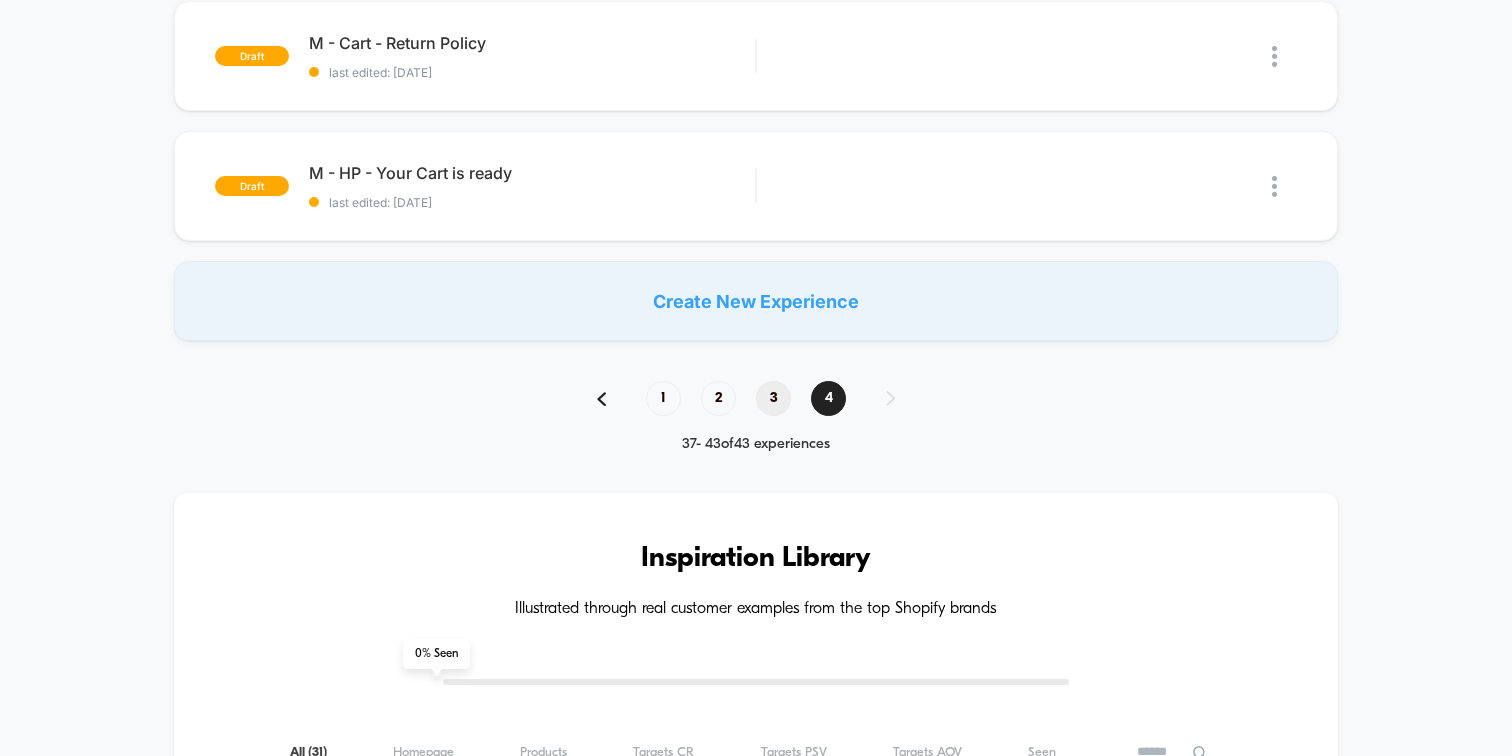 click on "3" at bounding box center (773, 398) 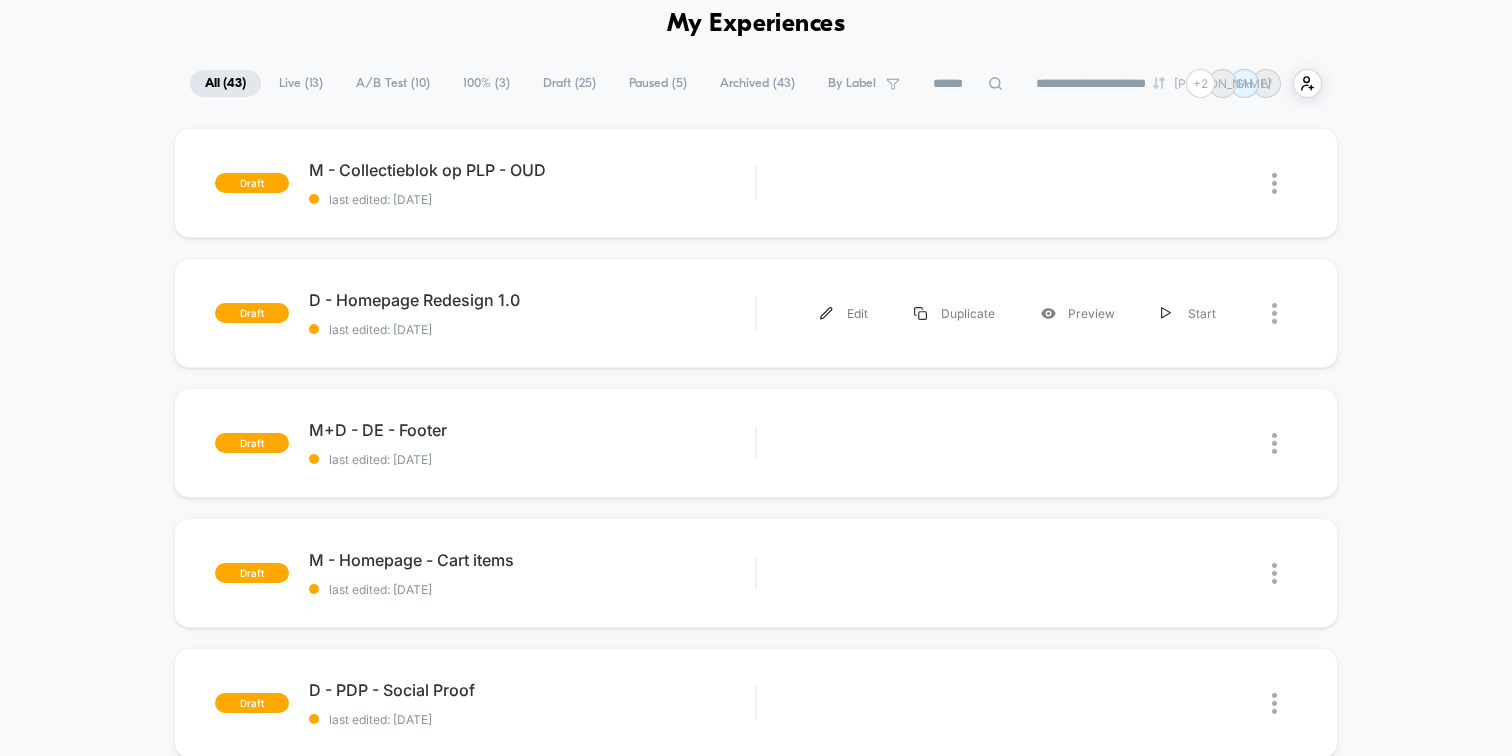 scroll, scrollTop: 0, scrollLeft: 0, axis: both 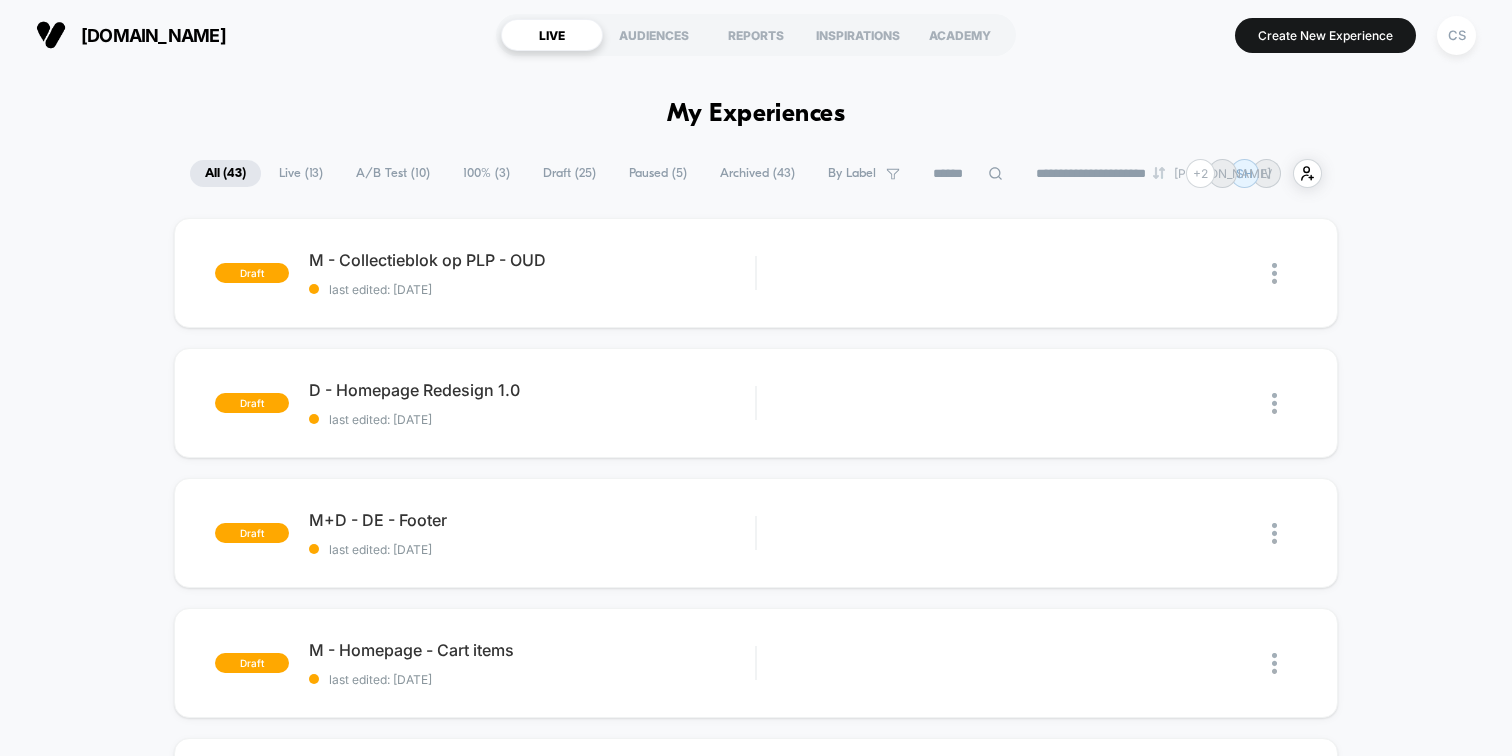 click on "Live ( 13 )" at bounding box center (301, 173) 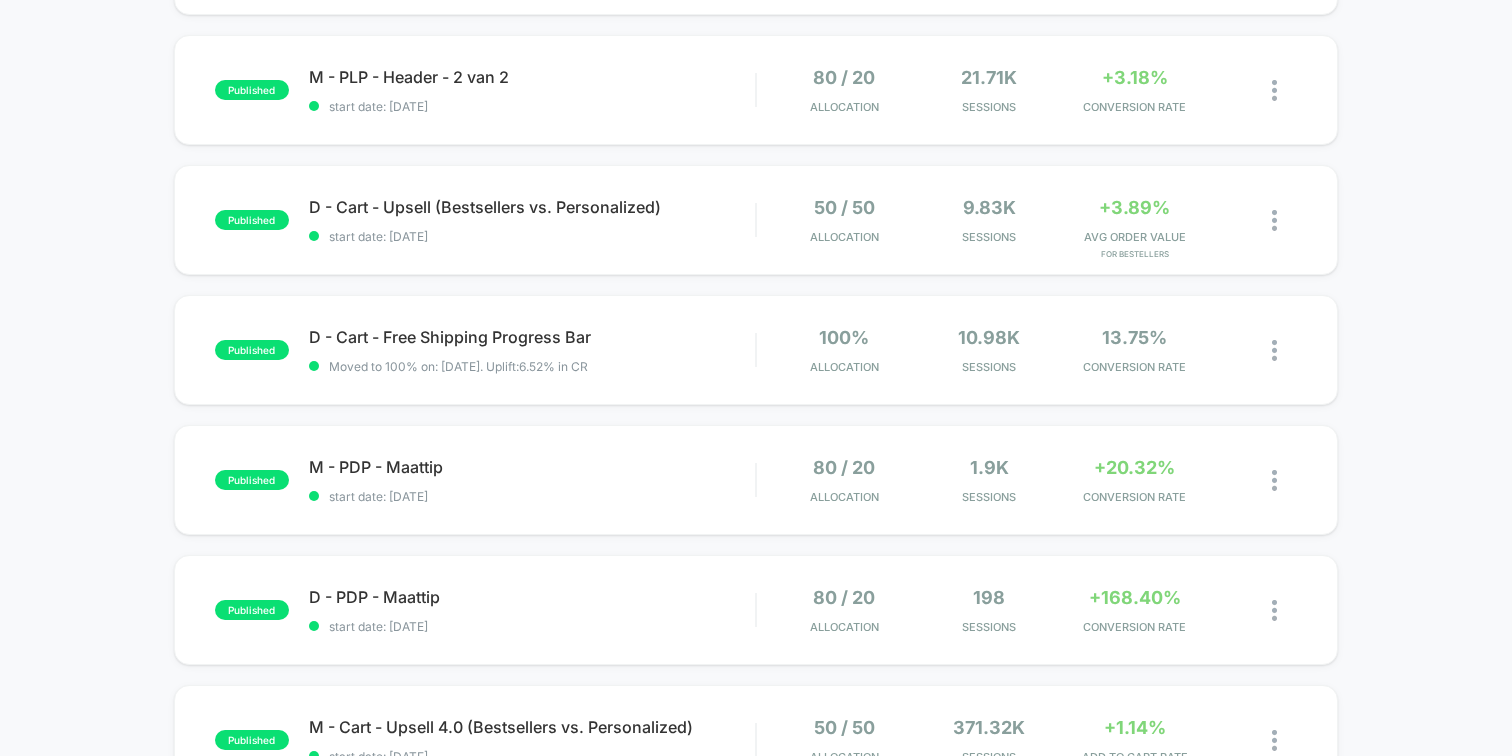 scroll, scrollTop: 1018, scrollLeft: 0, axis: vertical 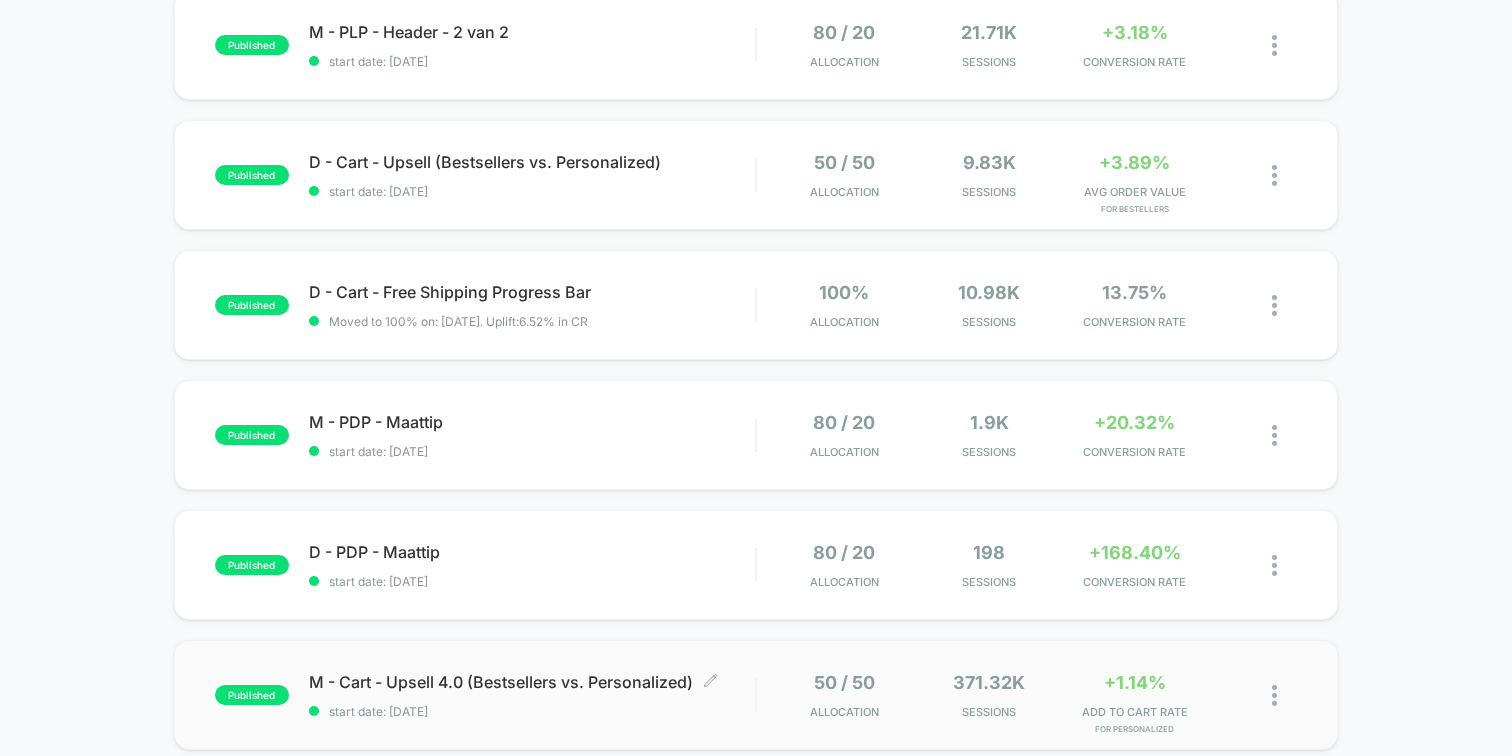 click on "M - Cart - Upsell 4.0 (Bestsellers vs. Personalized) Click to edit experience details" at bounding box center (532, 682) 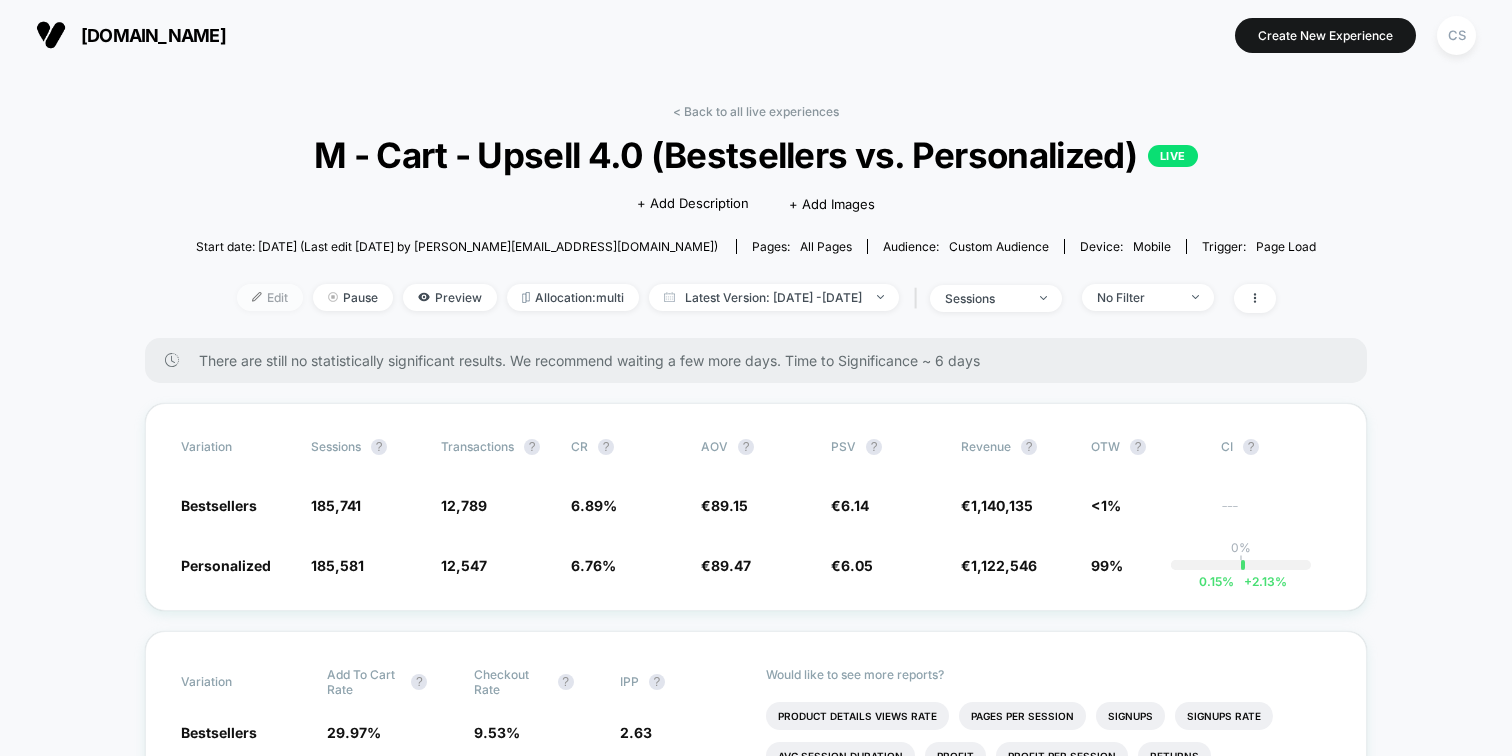 click on "Edit" at bounding box center [270, 297] 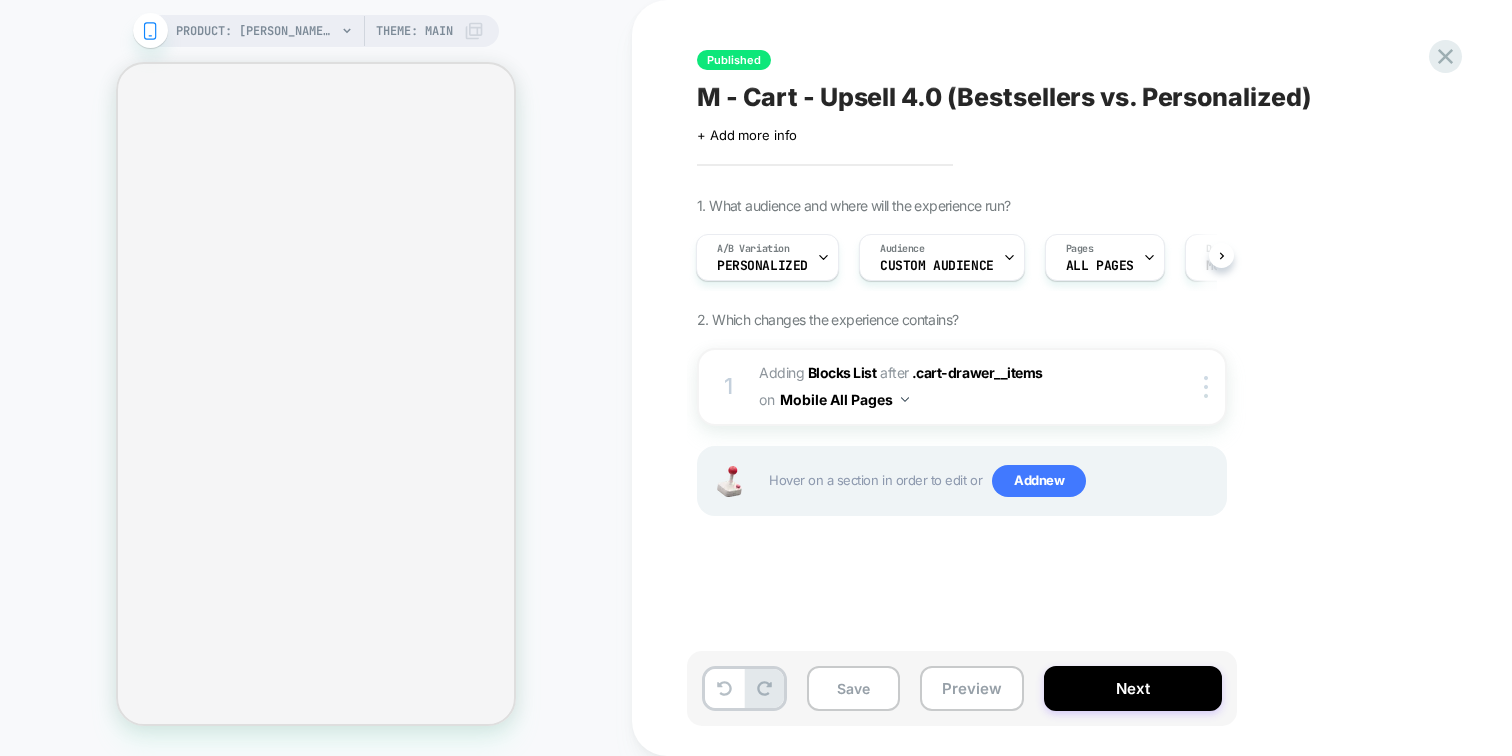 scroll, scrollTop: 0, scrollLeft: 2, axis: horizontal 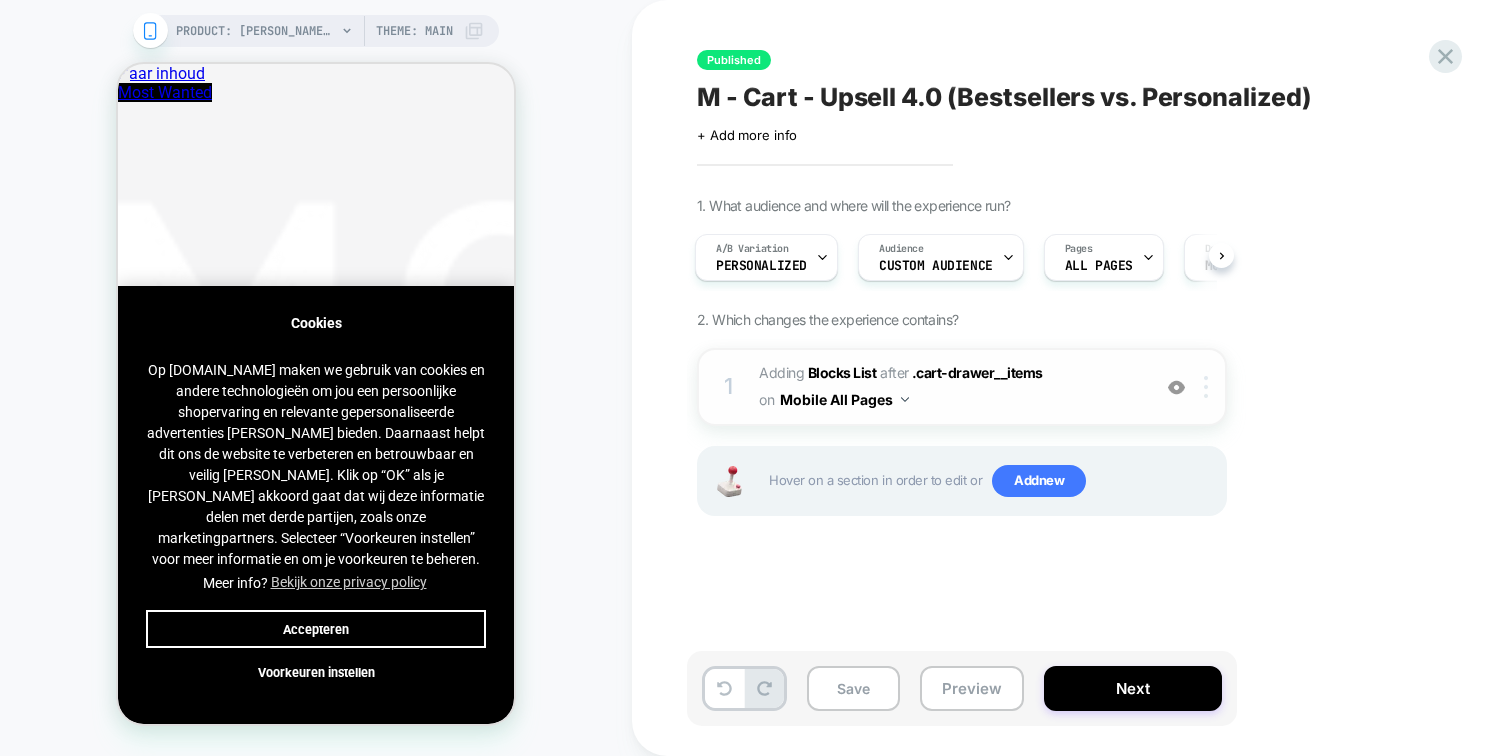 click at bounding box center (1206, 387) 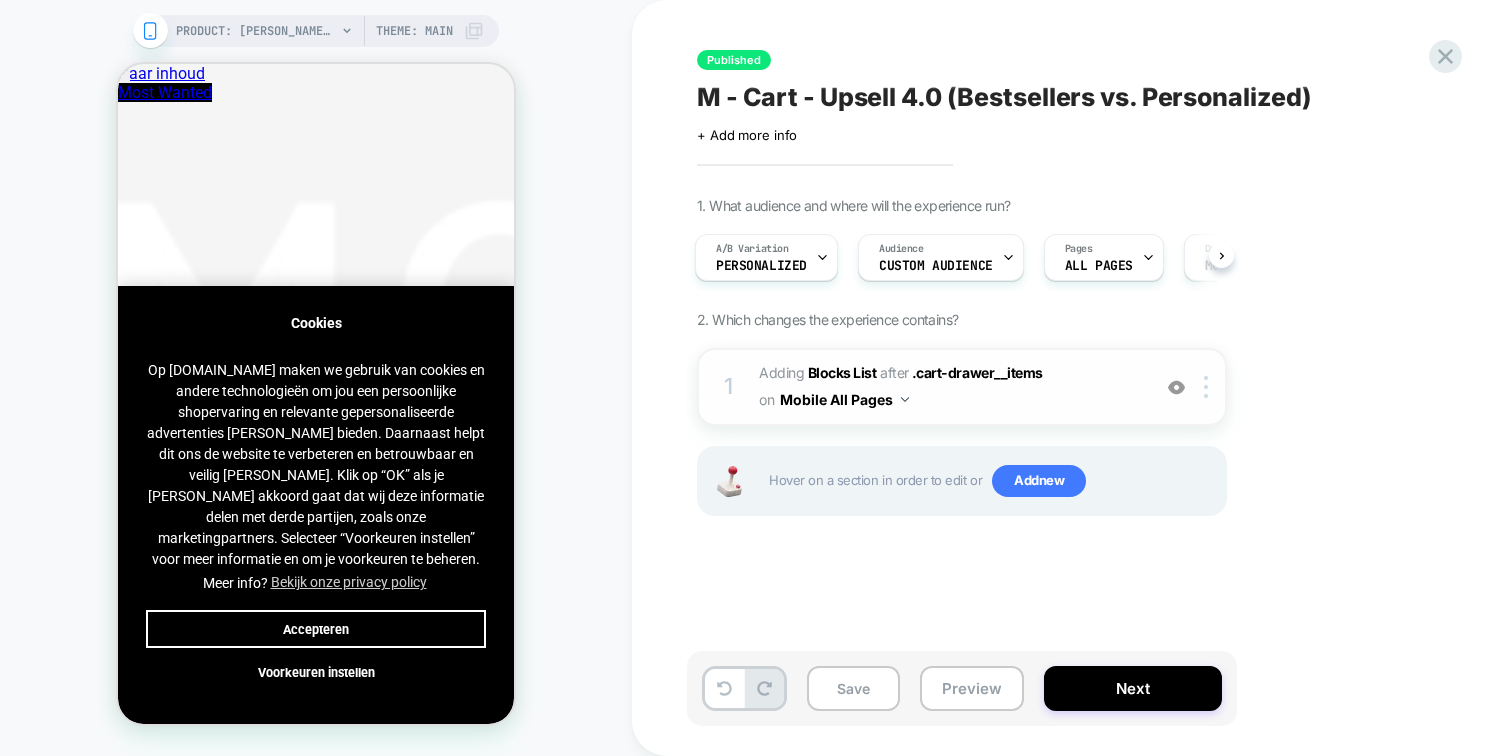 click on "#_loomi_addon_1736771322526_dup1740734971_dup1744117674_dup1750681020 Adding   Blocks List   AFTER .cart-drawer__items .cart-drawer__items   on Mobile All Pages" at bounding box center (949, 387) 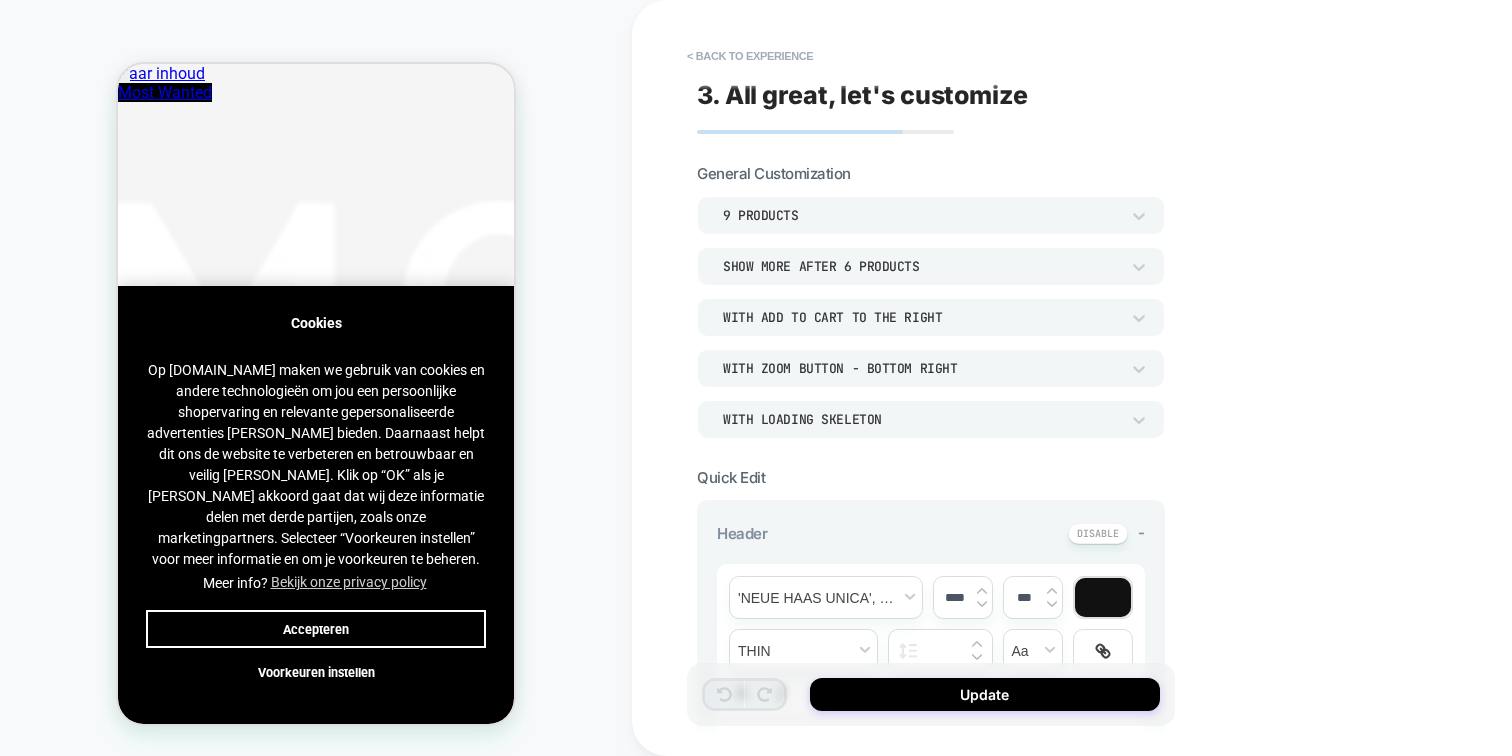 type on "*" 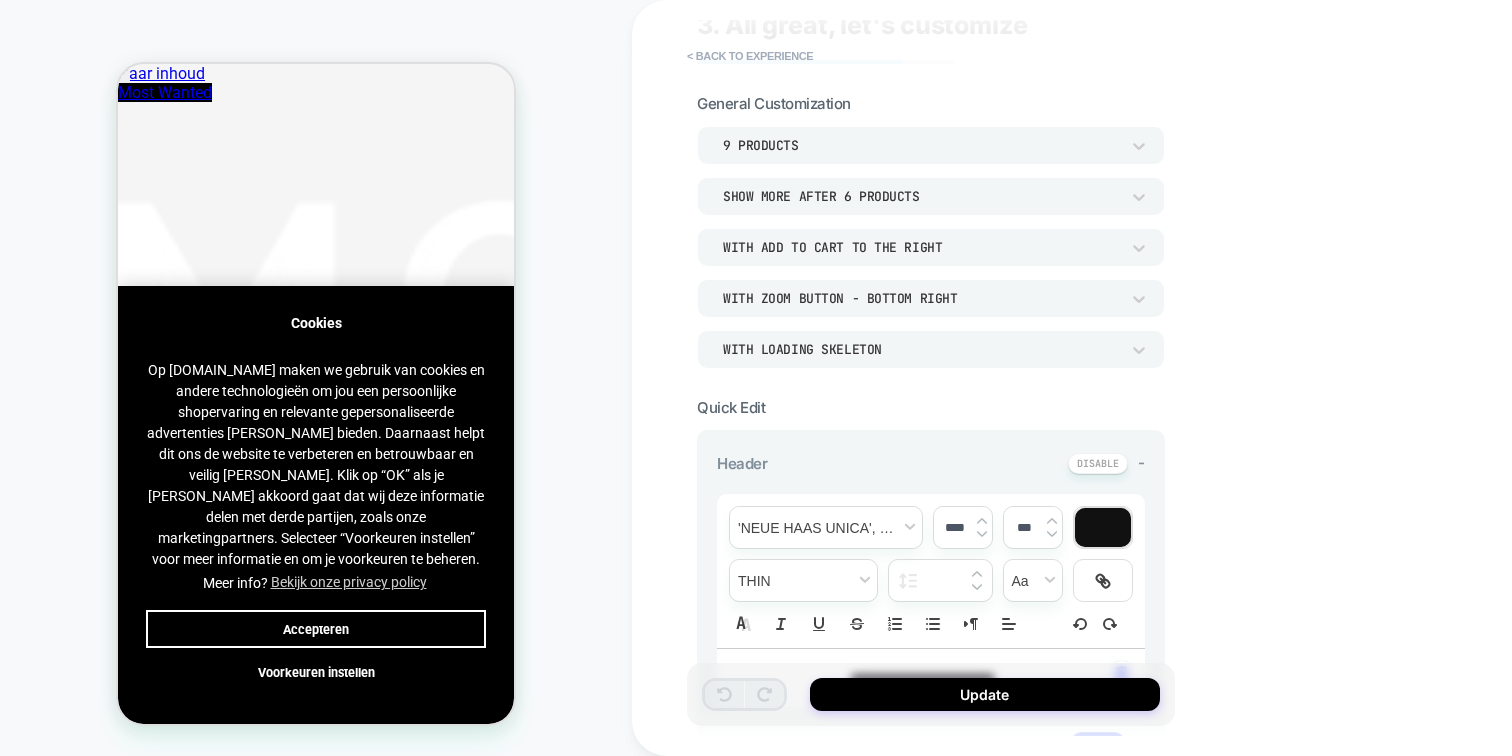scroll, scrollTop: 0, scrollLeft: 0, axis: both 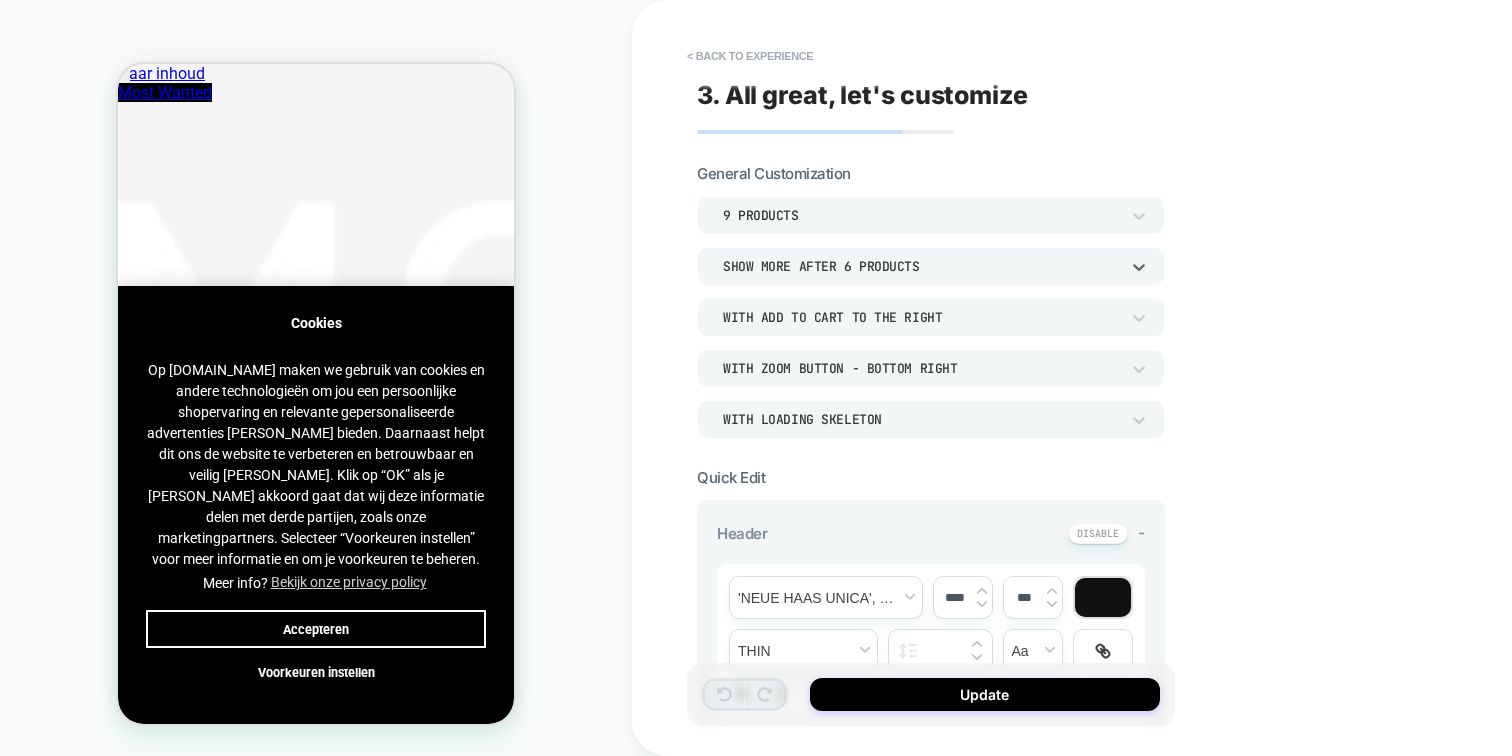 click on "Show more after 6 Products" at bounding box center (921, 266) 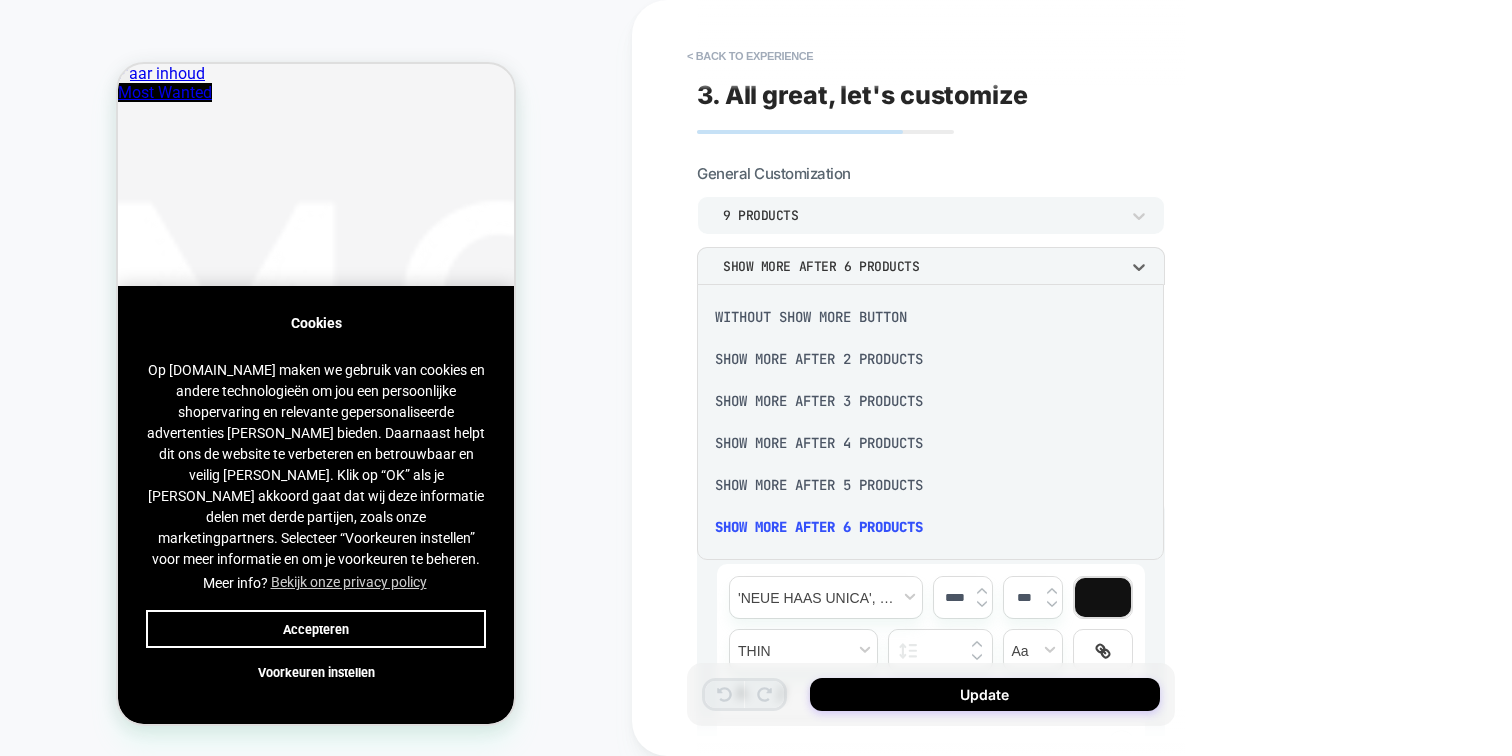click at bounding box center (756, 378) 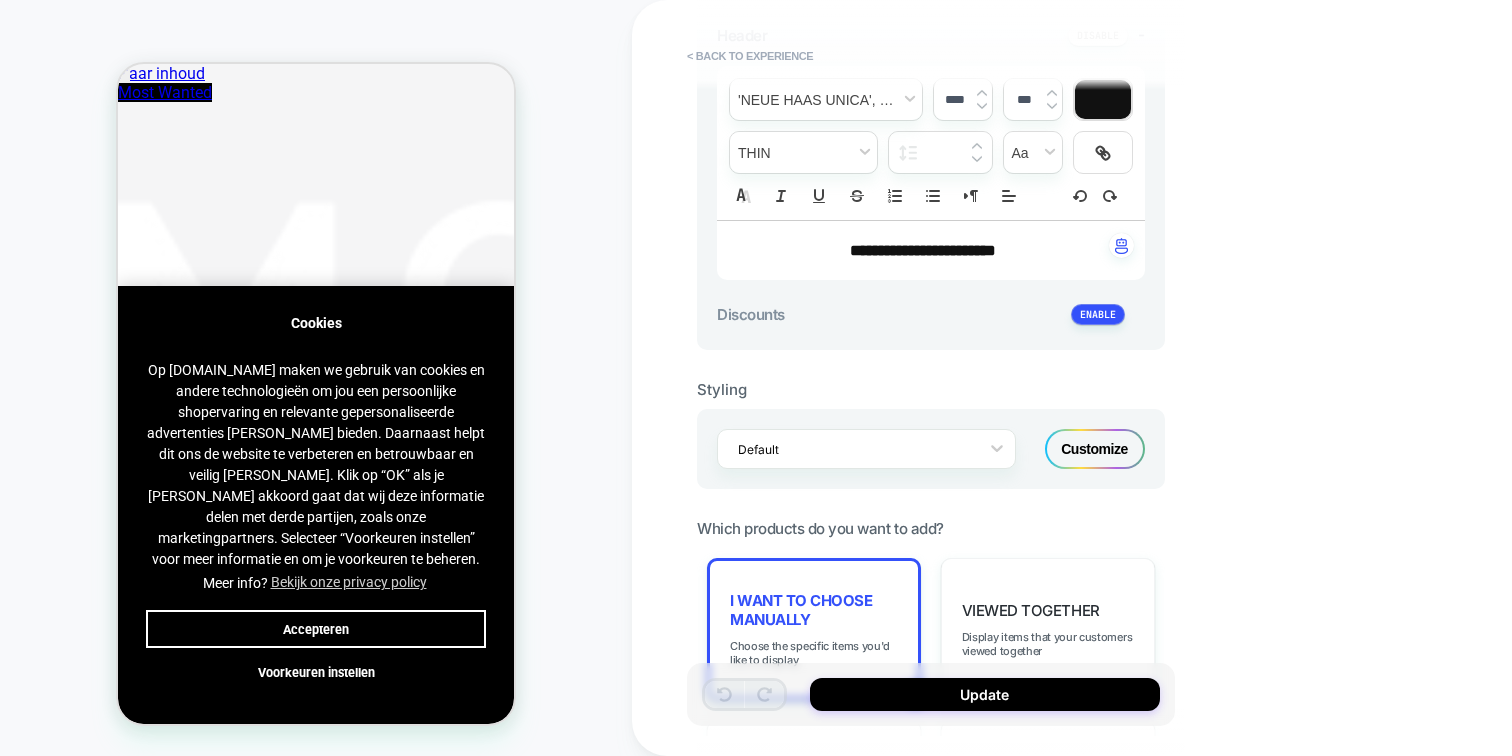 scroll, scrollTop: 568, scrollLeft: 0, axis: vertical 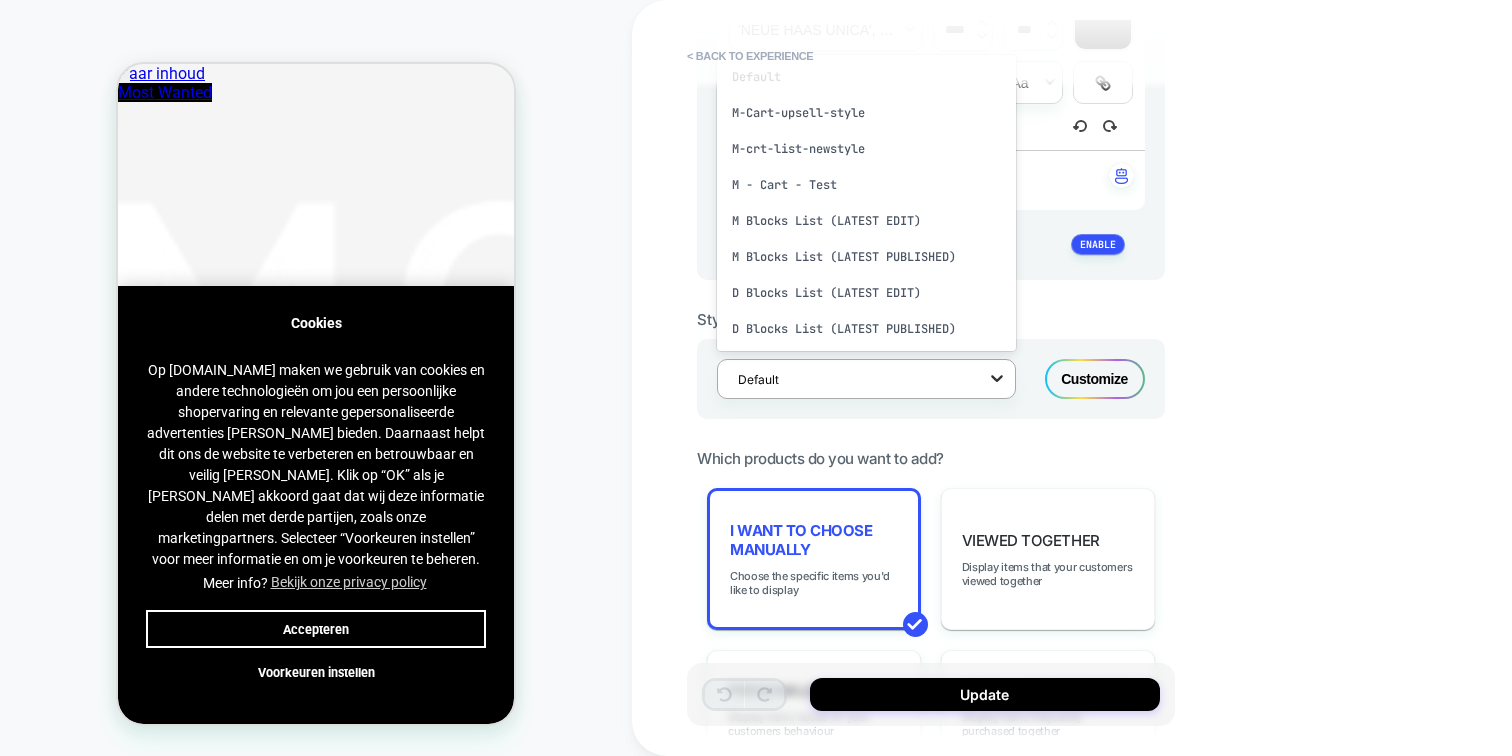 click 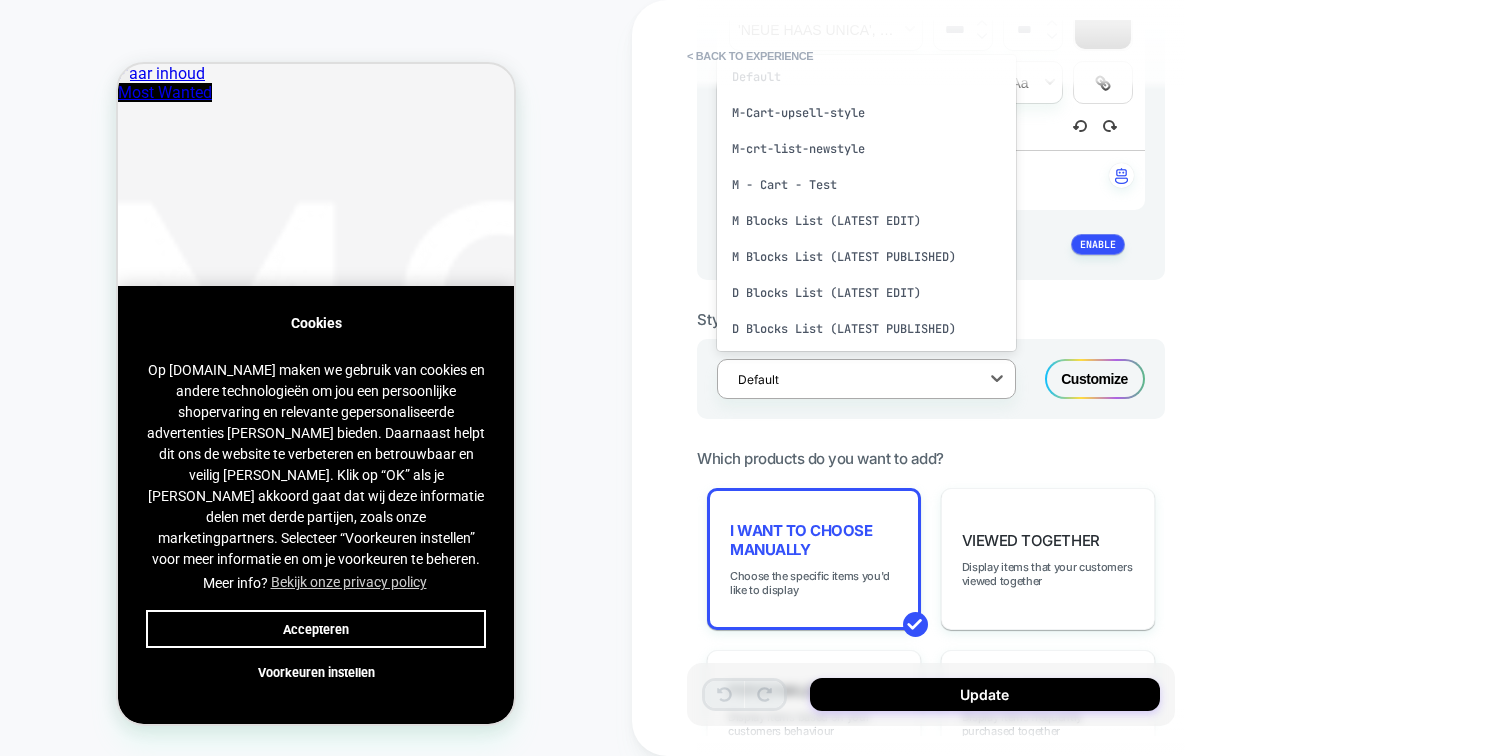 click on "**********" at bounding box center (1072, 378) 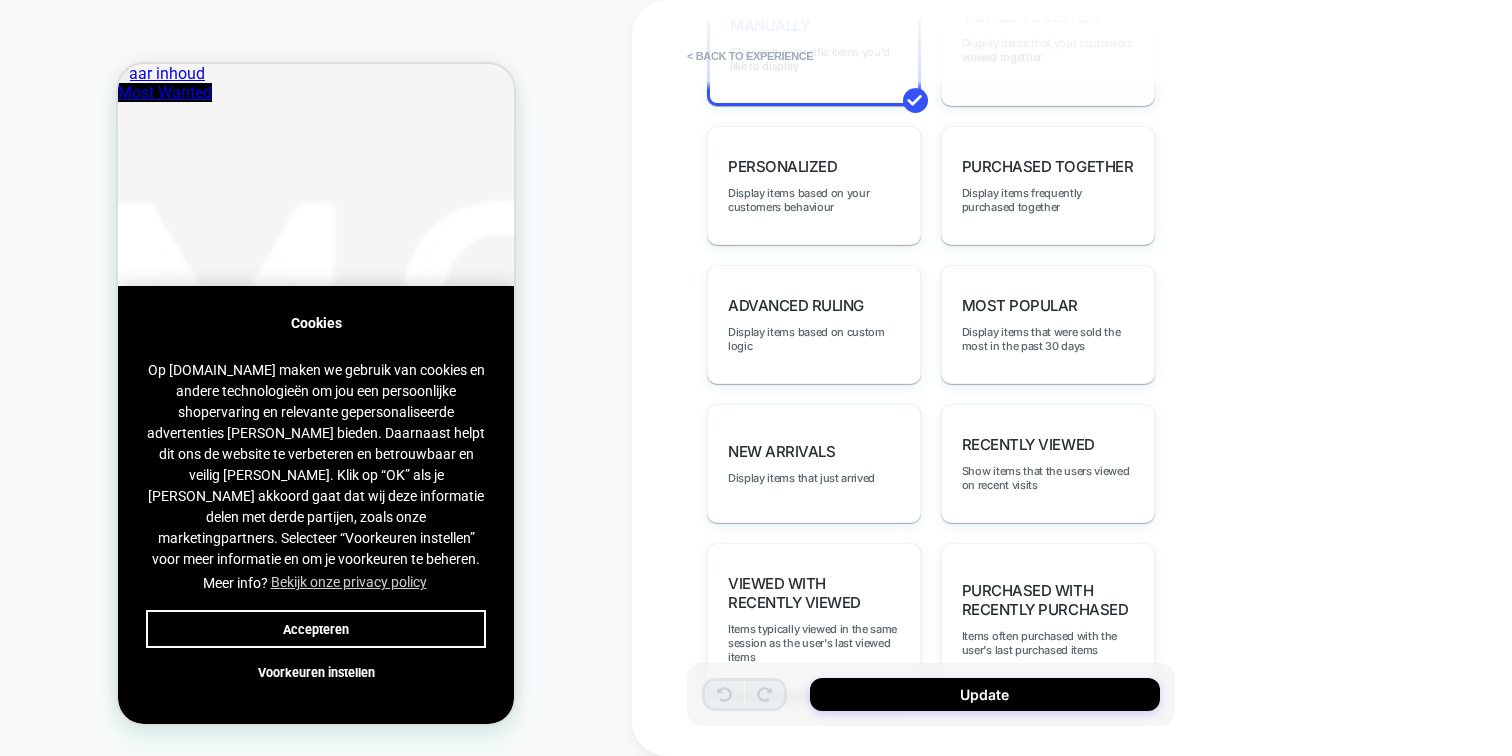 scroll, scrollTop: 1135, scrollLeft: 0, axis: vertical 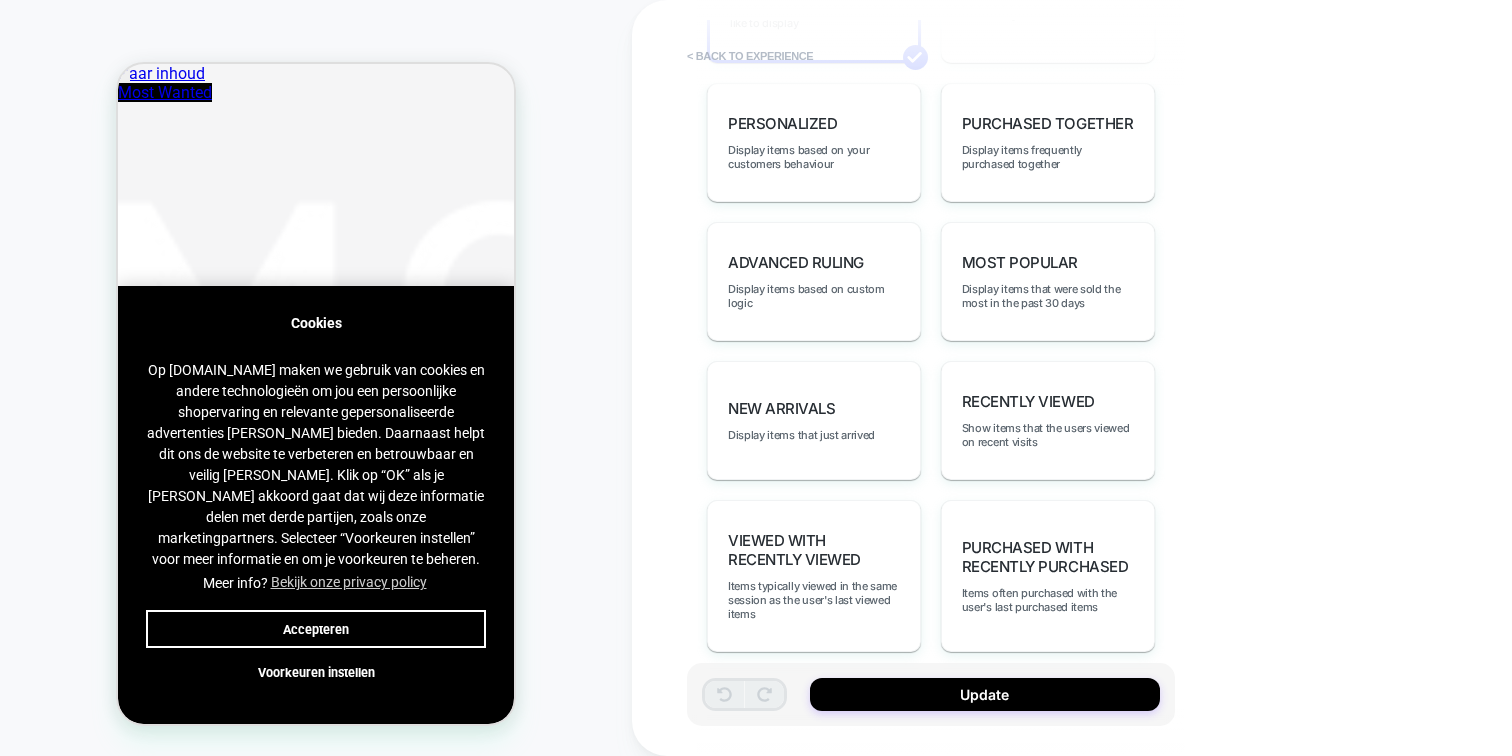 click on "< Back to experience" at bounding box center [750, 56] 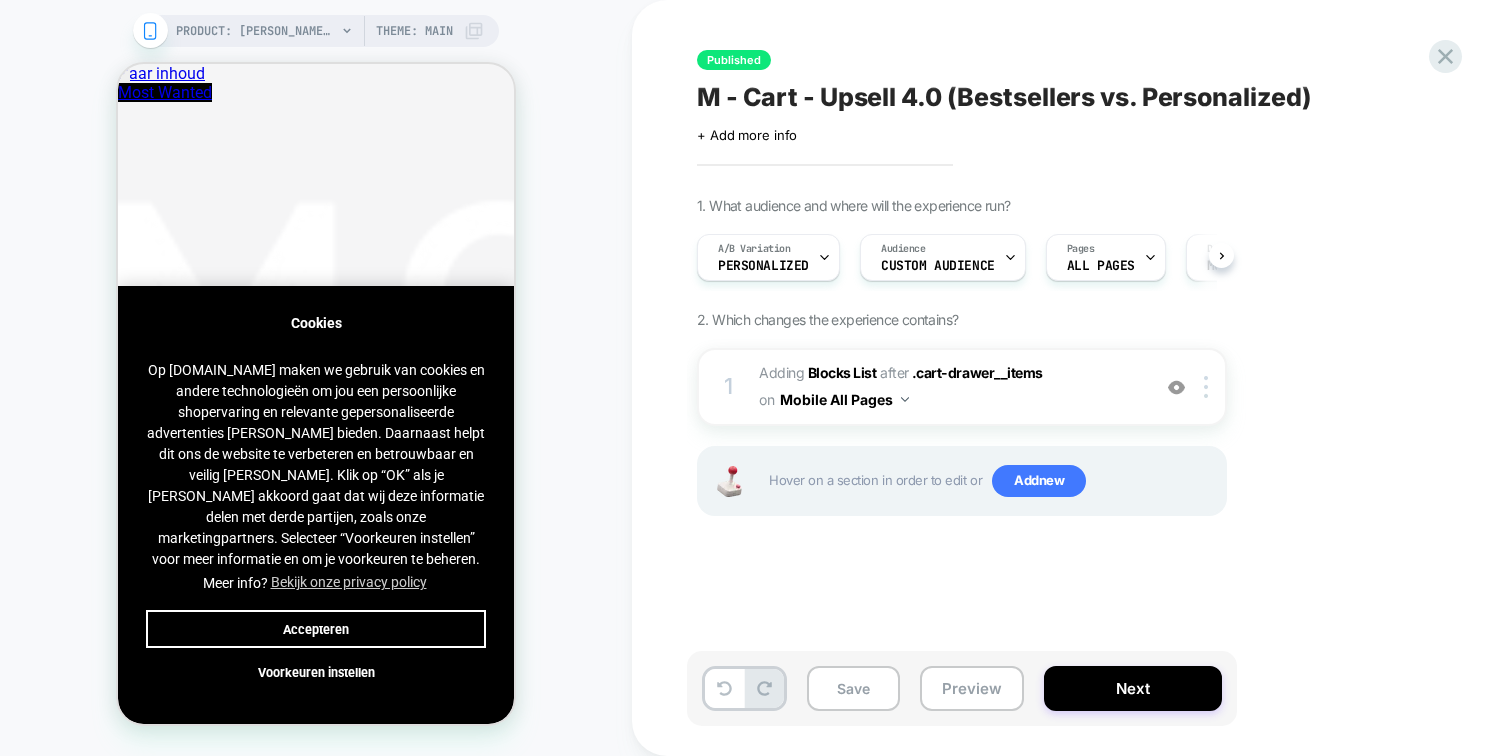 scroll, scrollTop: 0, scrollLeft: 1, axis: horizontal 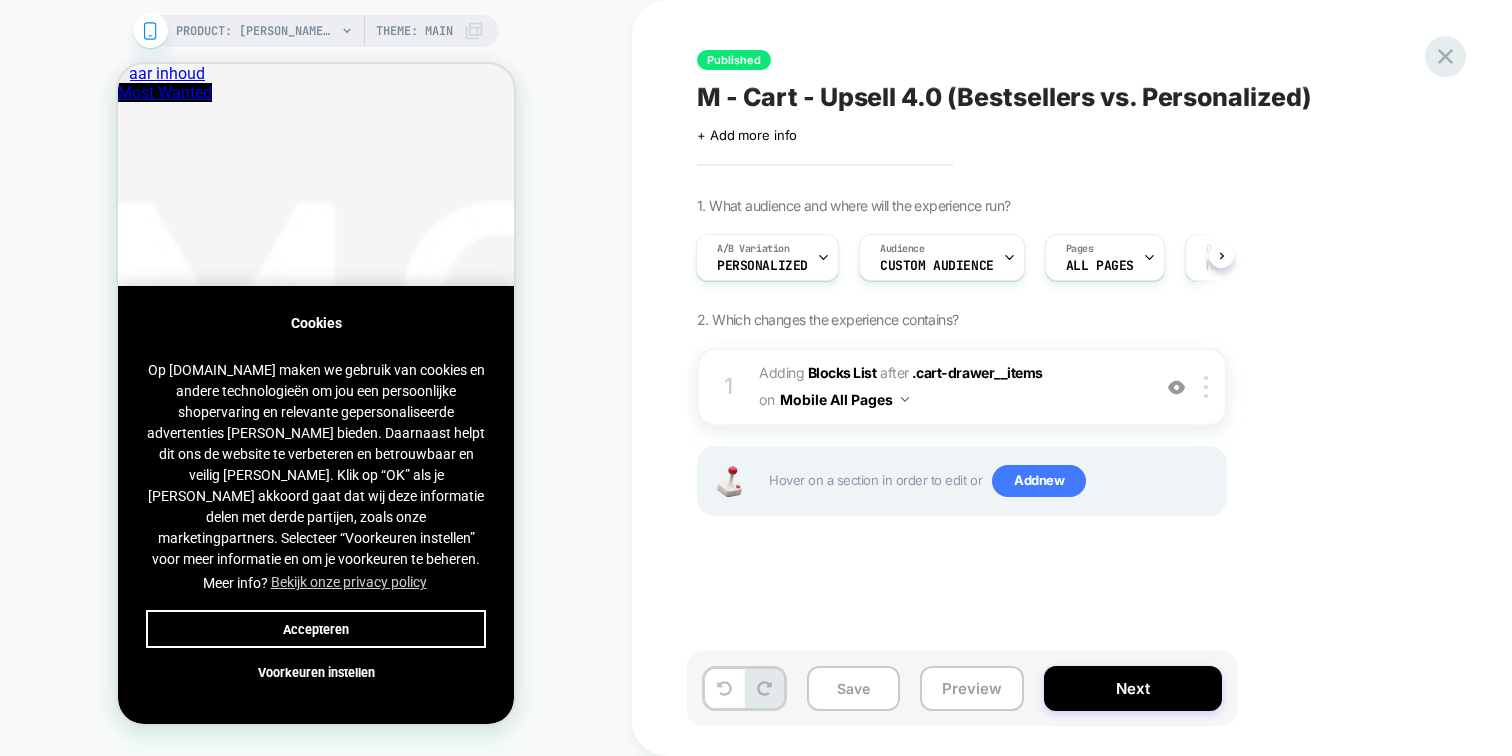 click 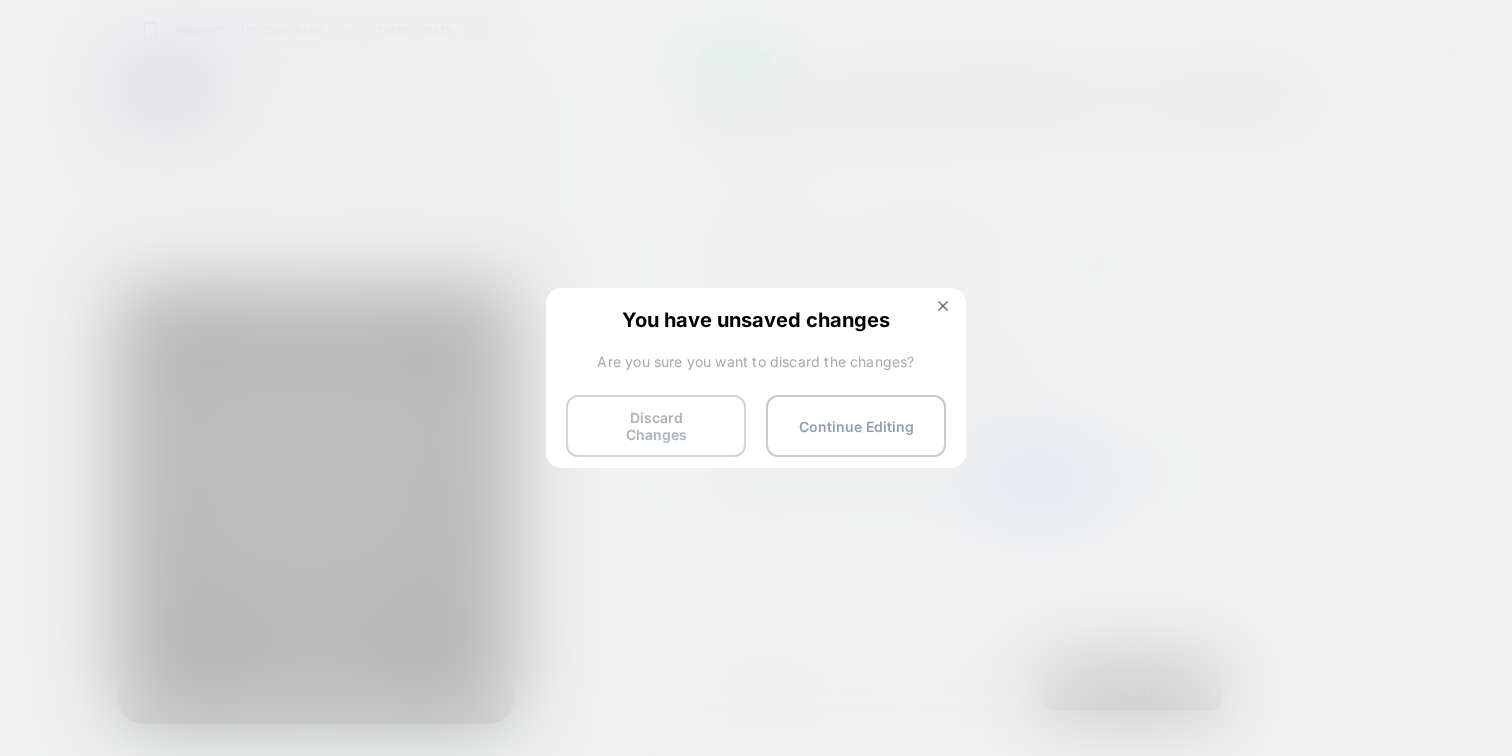 click on "Discard Changes" at bounding box center [656, 426] 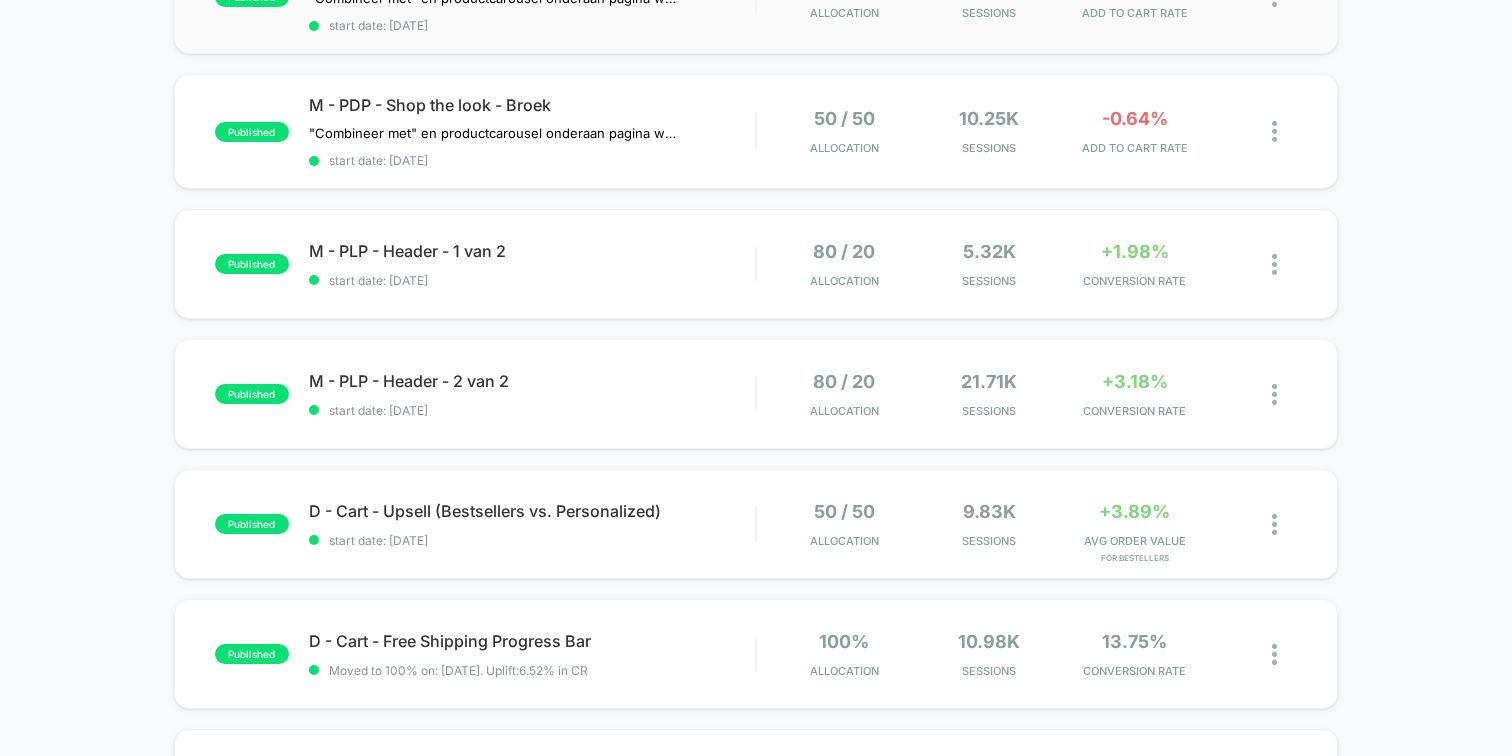 scroll, scrollTop: 0, scrollLeft: 0, axis: both 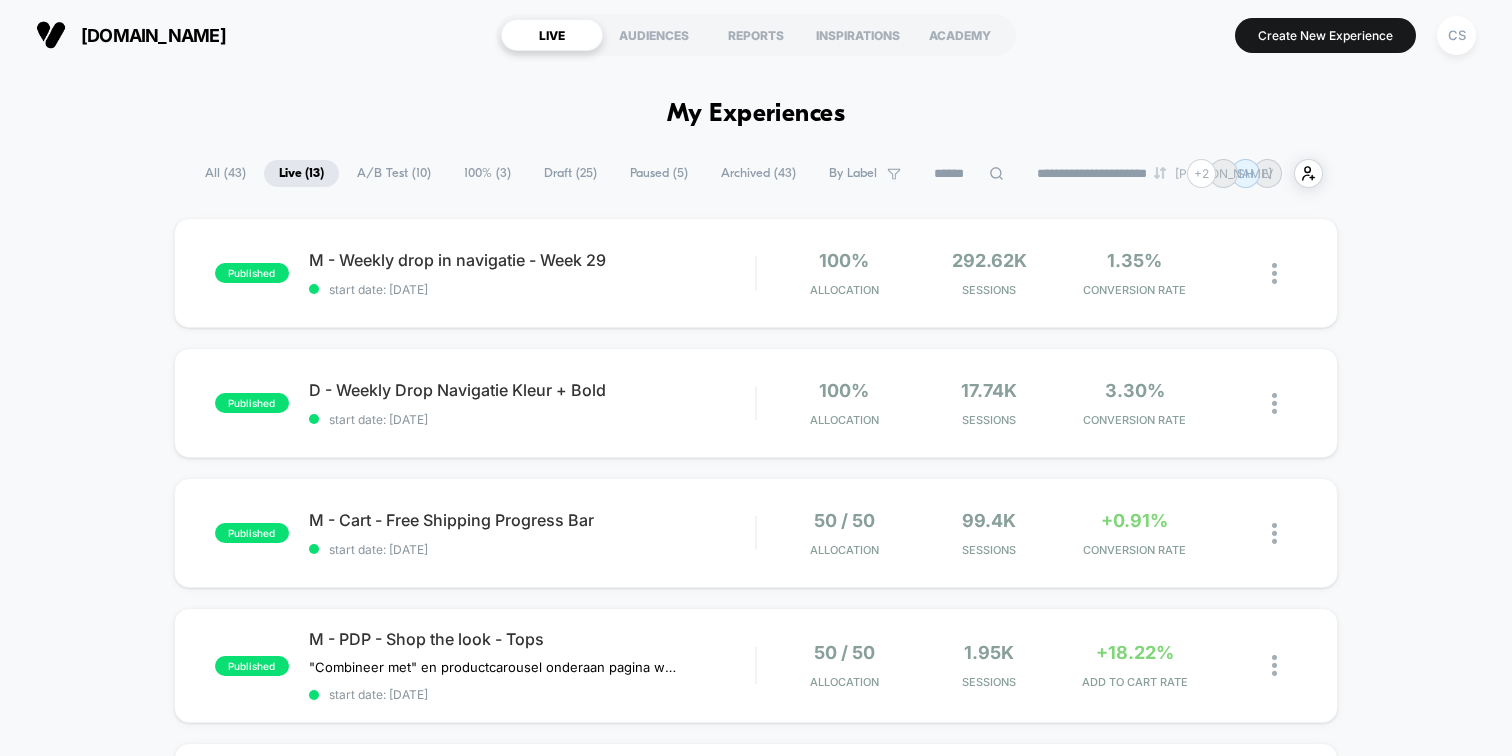 click on "published M - Weekly drop in navigatie - Week 29 start date: [DATE] 100% Allocation 292.62k Sessions 1.35% CONVERSION RATE published D - Weekly Drop Navigatie Kleur + Bold start date: [DATE] 100% Allocation 17.74k Sessions 3.30% CONVERSION RATE published M - Cart - Free Shipping Progress Bar start date: [DATE] 50 / 50 Allocation 99.4k Sessions +0.91% CONVERSION RATE published M - PDP - Shop the look - Tops "Combineer met" en productcarousel onderaan pagina weggehaald, om bezoekers nog meer te sturen richting de items binnen "Shop the Look". Click to edit experience details "Combineer met" en productcarousel onderaan pagina weggehaald, om bezoekers nog meer te sturen richting de items binnen "Shop the Look". start date: [DATE] 50 / 50 Allocation 1.95k Sessions +18.22% ADD TO CART RATE published M - PDP - Shop the look - Broek "Combineer met" en productcarousel onderaan pagina weggehaald, om bezoekers nog meer te sturen richting de items binnen "Shop the Look". Click to edit experience details 5.32k" at bounding box center (756, 1043) 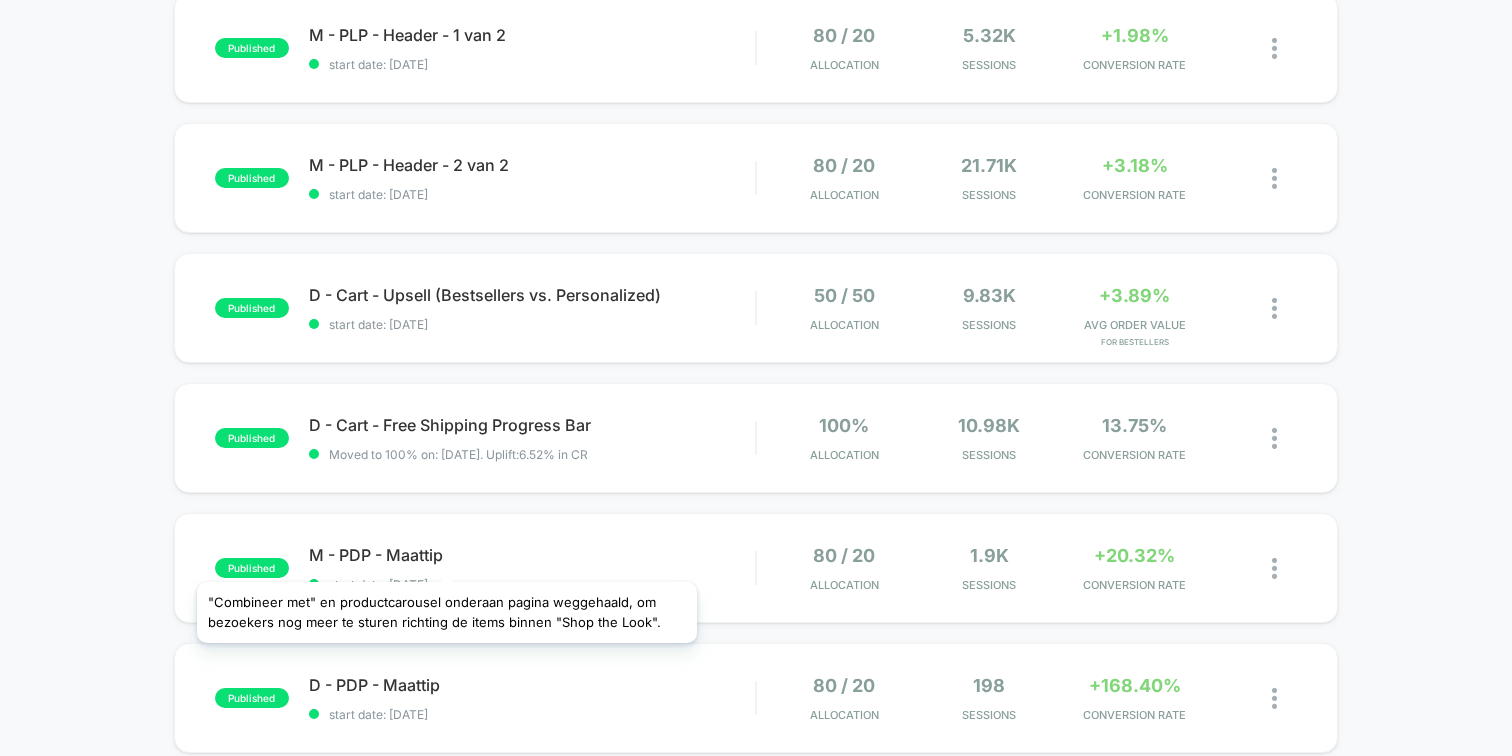 scroll, scrollTop: 1420, scrollLeft: 0, axis: vertical 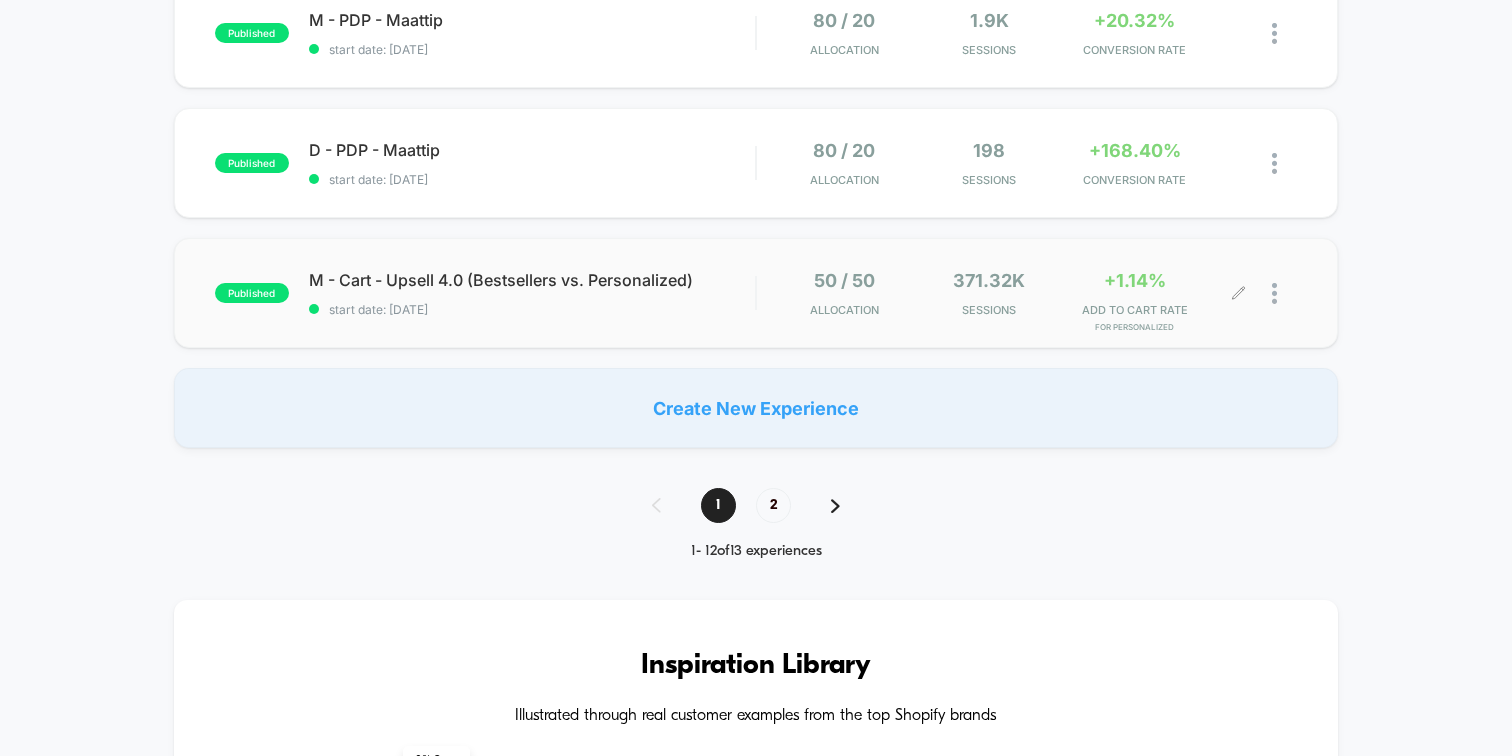 click at bounding box center (1284, 293) 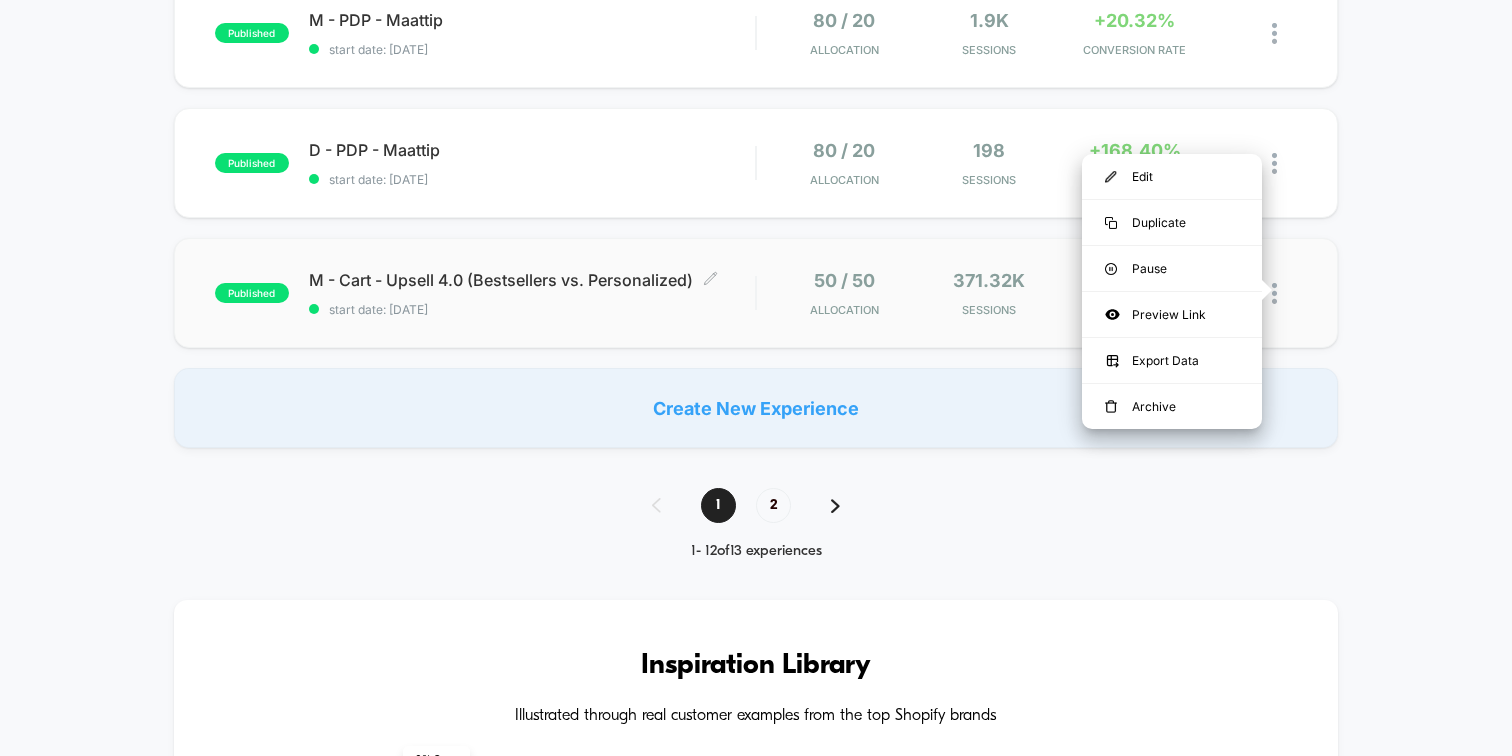 click on "M - Cart - Upsell 4.0 (Bestsellers vs. Personalized) Click to edit experience details" at bounding box center [532, 280] 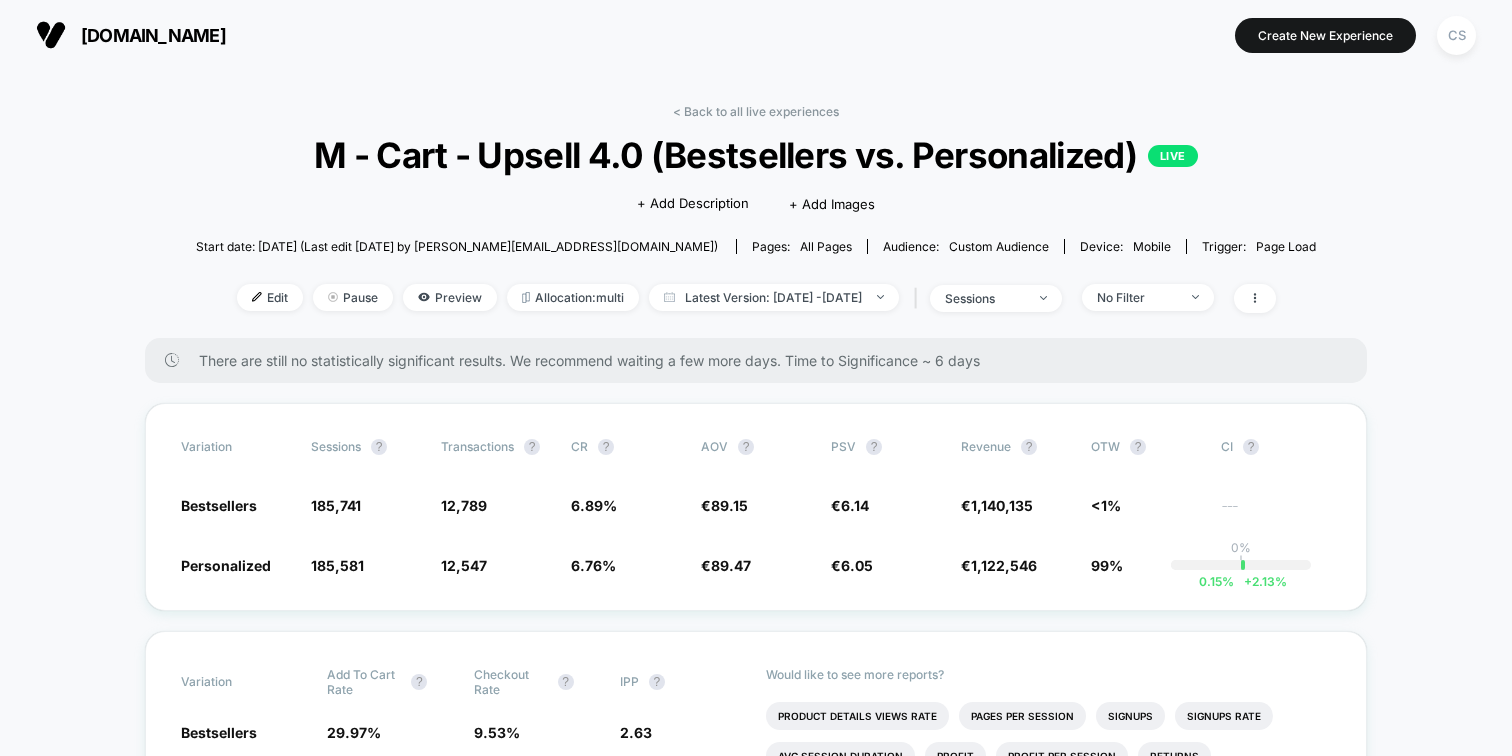 click on "< Back to all live experiences  M - Cart - Upsell 4.0 (Bestsellers vs. Personalized) LIVE Click to edit experience details + Add Description + Add Images Start date: [DATE] (Last edit [DATE] by [PERSON_NAME][EMAIL_ADDRESS][DOMAIN_NAME]) Pages: all pages Audience: Custom Audience Device: mobile Trigger: Page Load Edit Pause  Preview Allocation:  multi Latest Version:     [DATE]    -    [DATE] |   sessions   No Filter There are still no statistically significant results. We recommend waiting a few more days . Time to Significance ~ 6 days Variation Sessions ? Transactions ? CR ? AOV ? PSV ? Revenue ? OTW ? CI ? Bestsellers 185,741 12,789 6.89 % € 89.15 € 6.14 € 1,140,135 <1% --- Personalized 185,581 - 0.09 % 12,547 - 1.8 % 6.76 % - 1.8 % € 89.47 + 0.36 % € 6.05 - 1.5 % € 1,122,546 - 1.5 % 99% 0% | 0.15 % + 2.13 % Variation Add To Cart Rate ? Checkout Rate ? IPP ? Bestsellers 29.97 % 9.53 % 2.63 Personalized 30.31 % + 1.1 % 9.47 % - 0.60 % 2.64 + 0.51 % Would like to see more reports? Signups ? 0 %" at bounding box center [756, 3235] 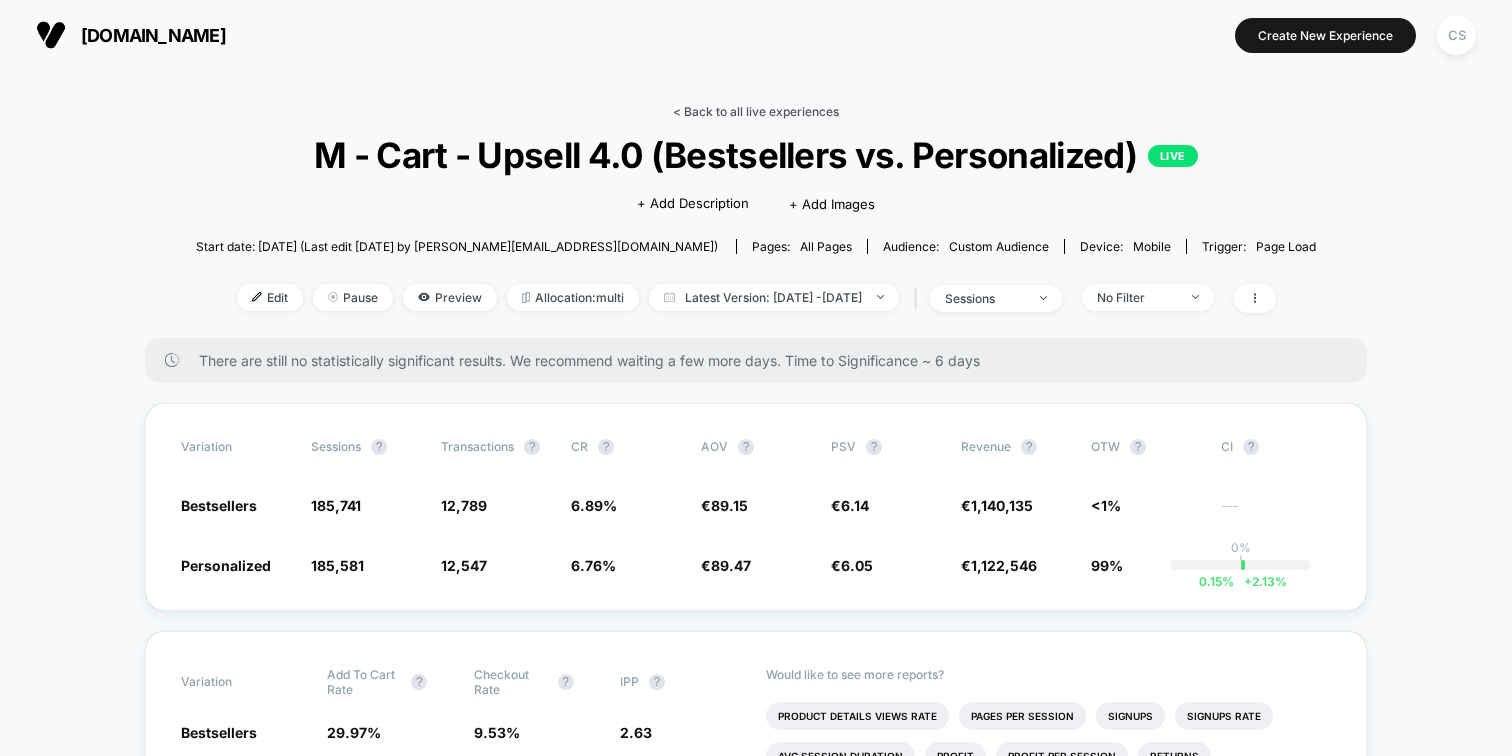 click on "< Back to all live experiences" at bounding box center (756, 111) 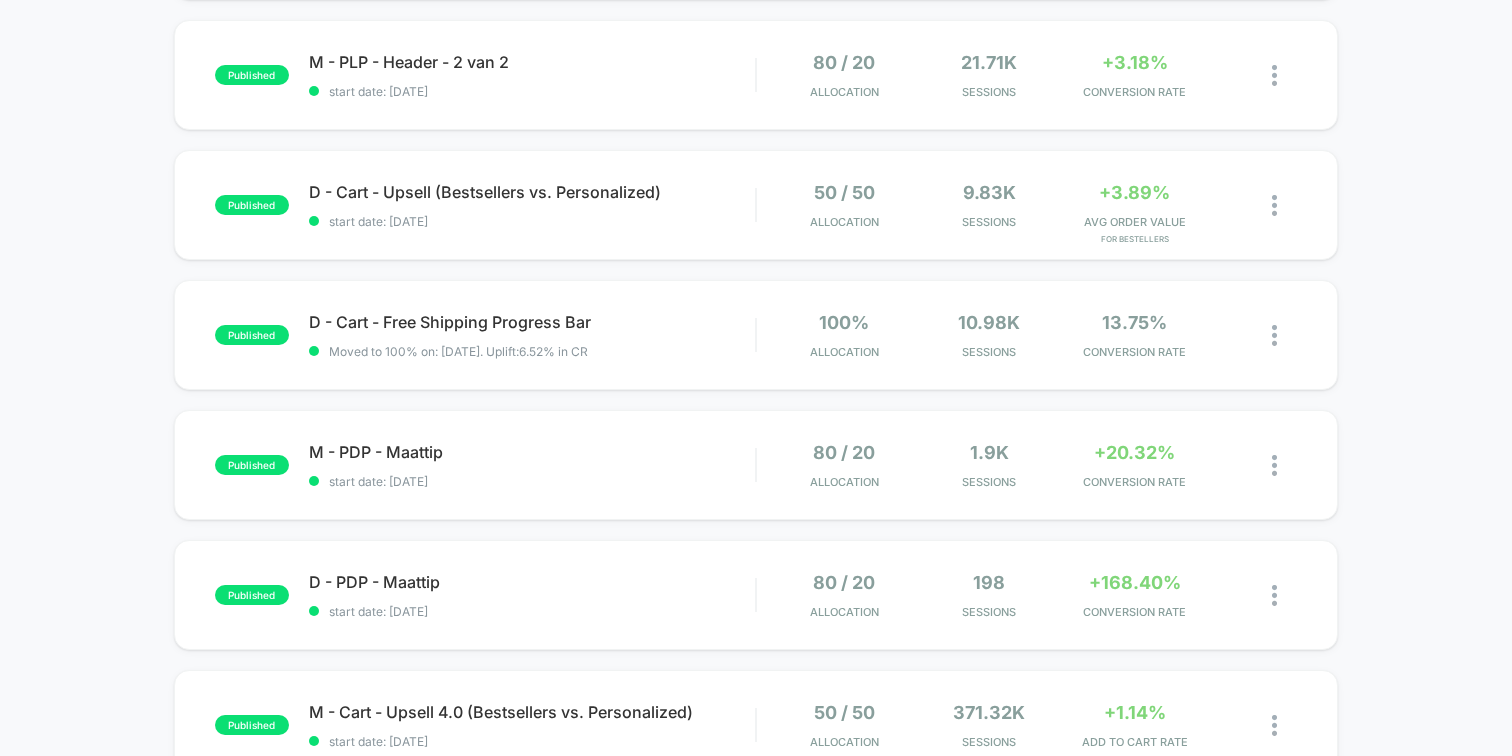scroll, scrollTop: 895, scrollLeft: 0, axis: vertical 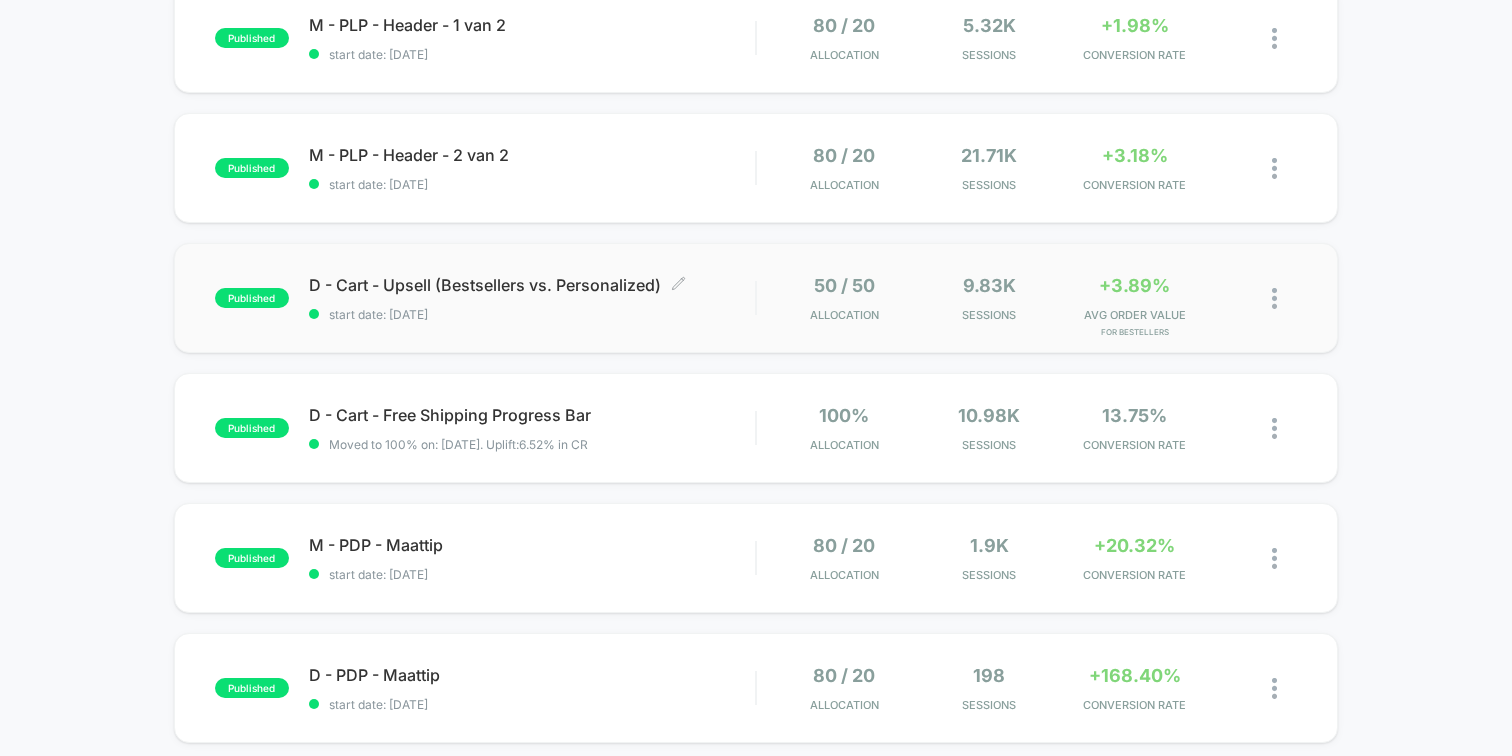 click on "D - Cart - Upsell (Bestsellers vs. Personalized) Click to edit experience details" at bounding box center (532, 285) 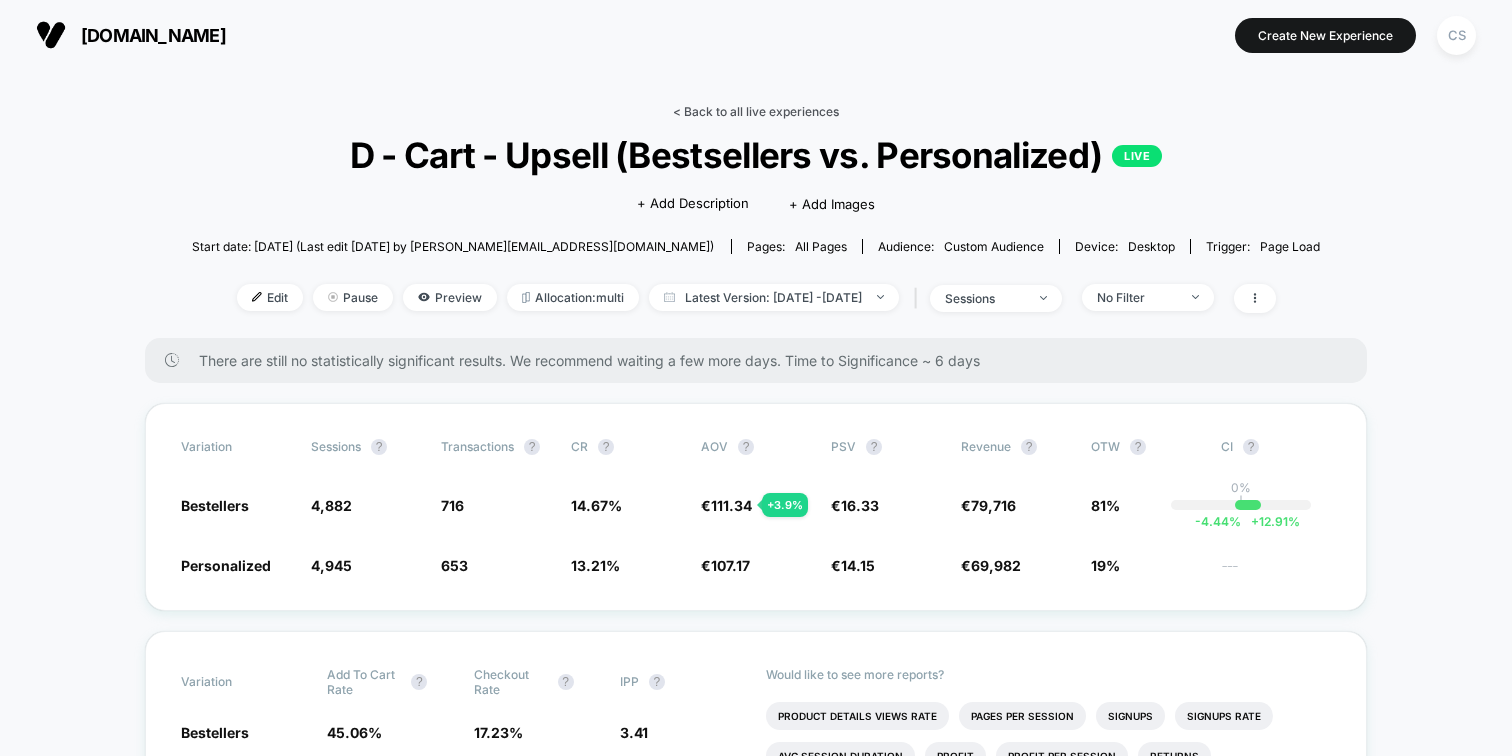 click on "< Back to all live experiences" at bounding box center (756, 111) 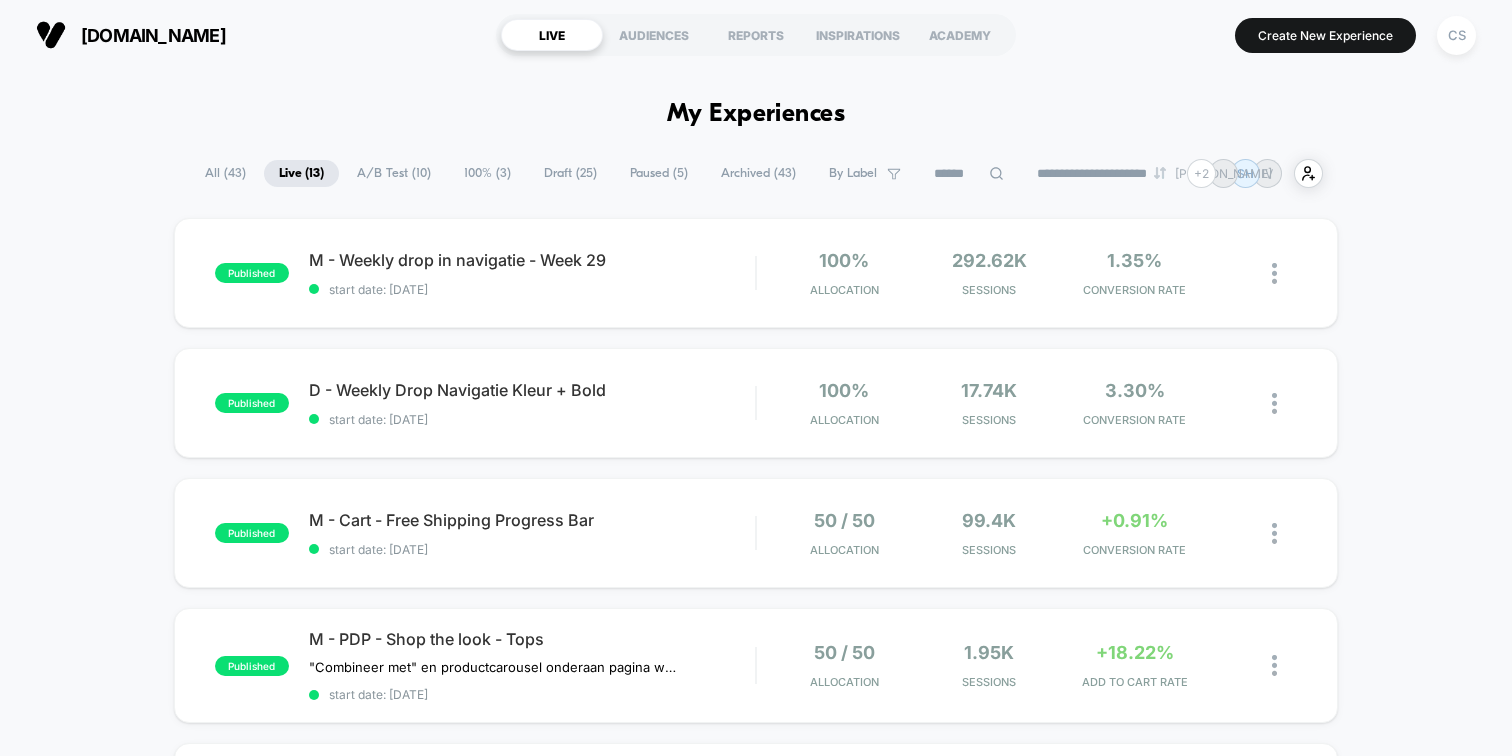 click on "**********" at bounding box center [756, 1894] 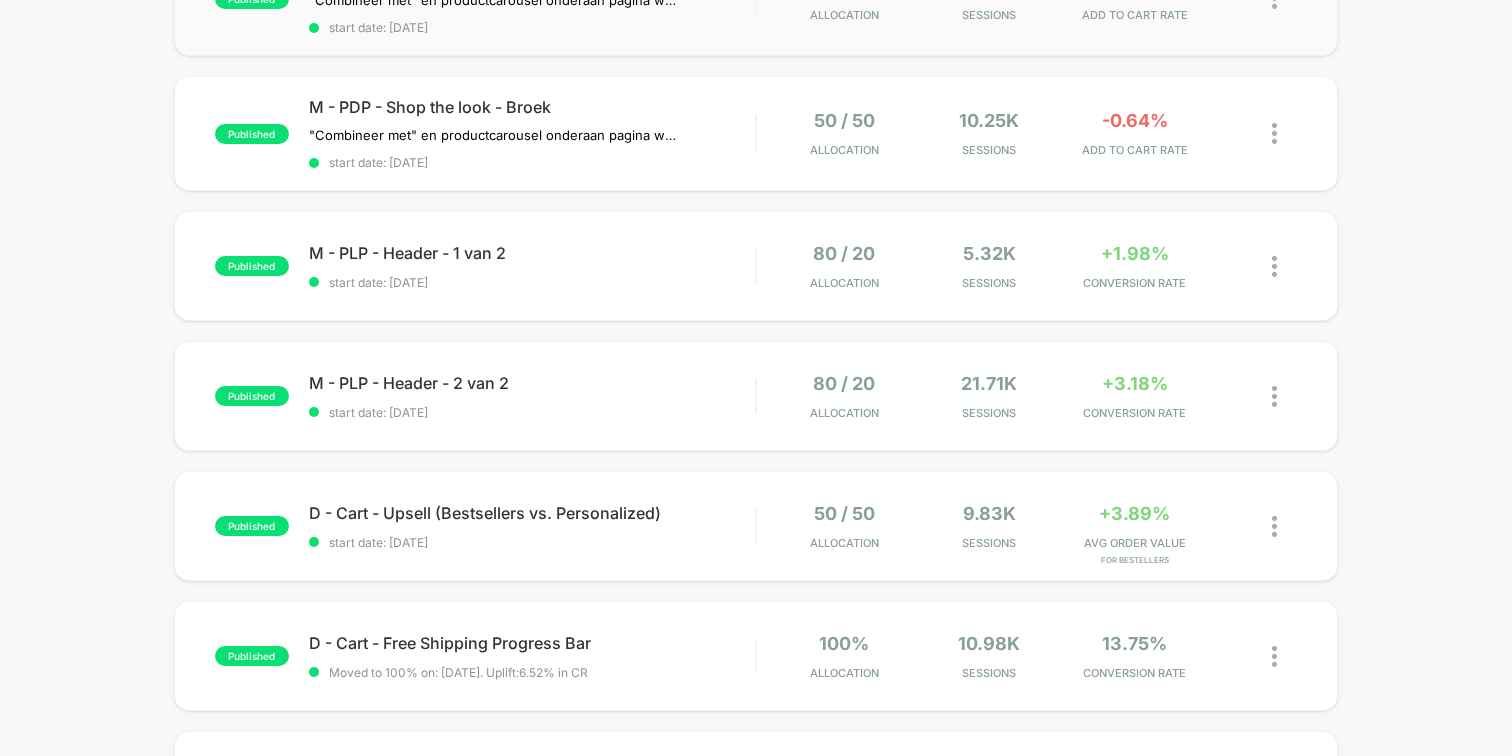 scroll, scrollTop: 755, scrollLeft: 0, axis: vertical 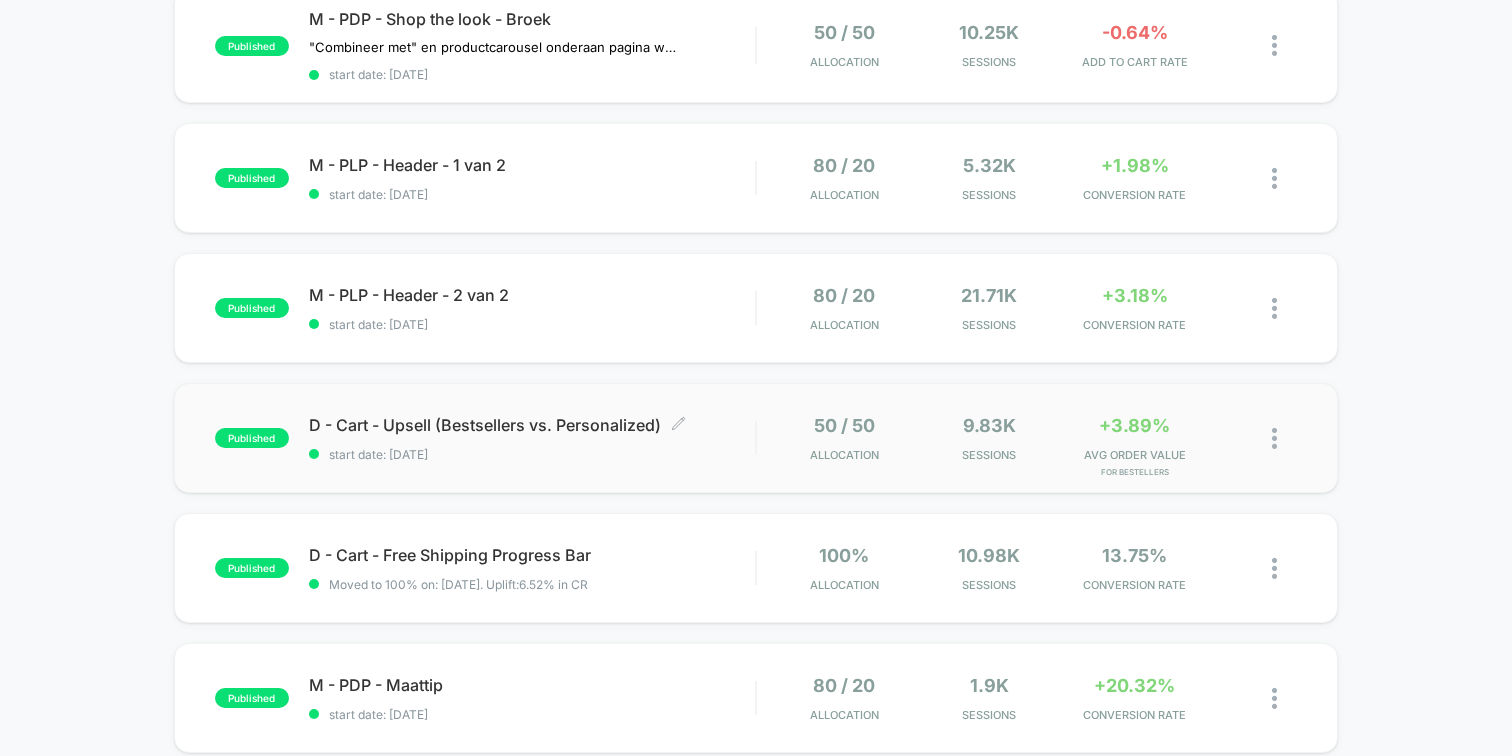 click on "D - Cart - Upsell (Bestsellers vs. Personalized) Click to edit experience details" at bounding box center [532, 425] 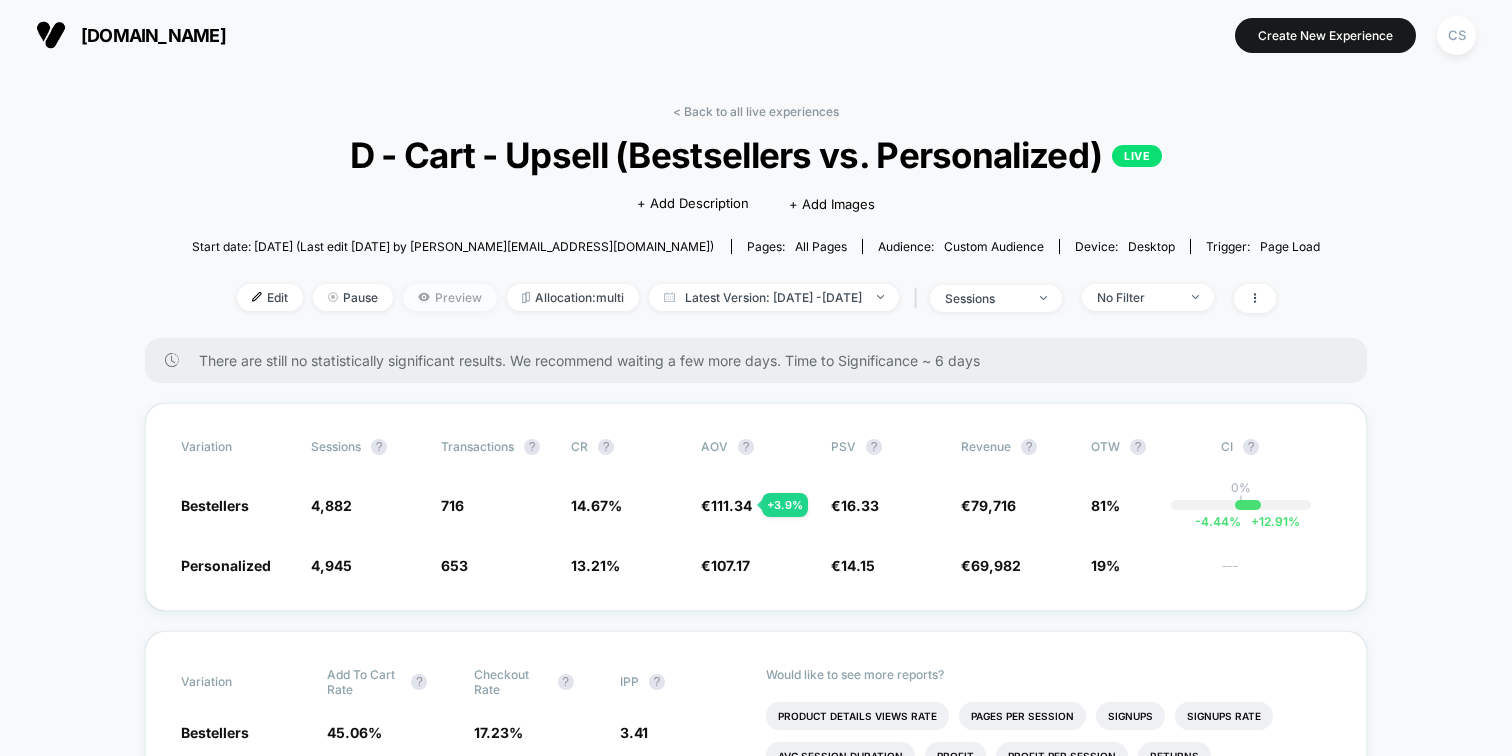 click on "Preview" at bounding box center [450, 297] 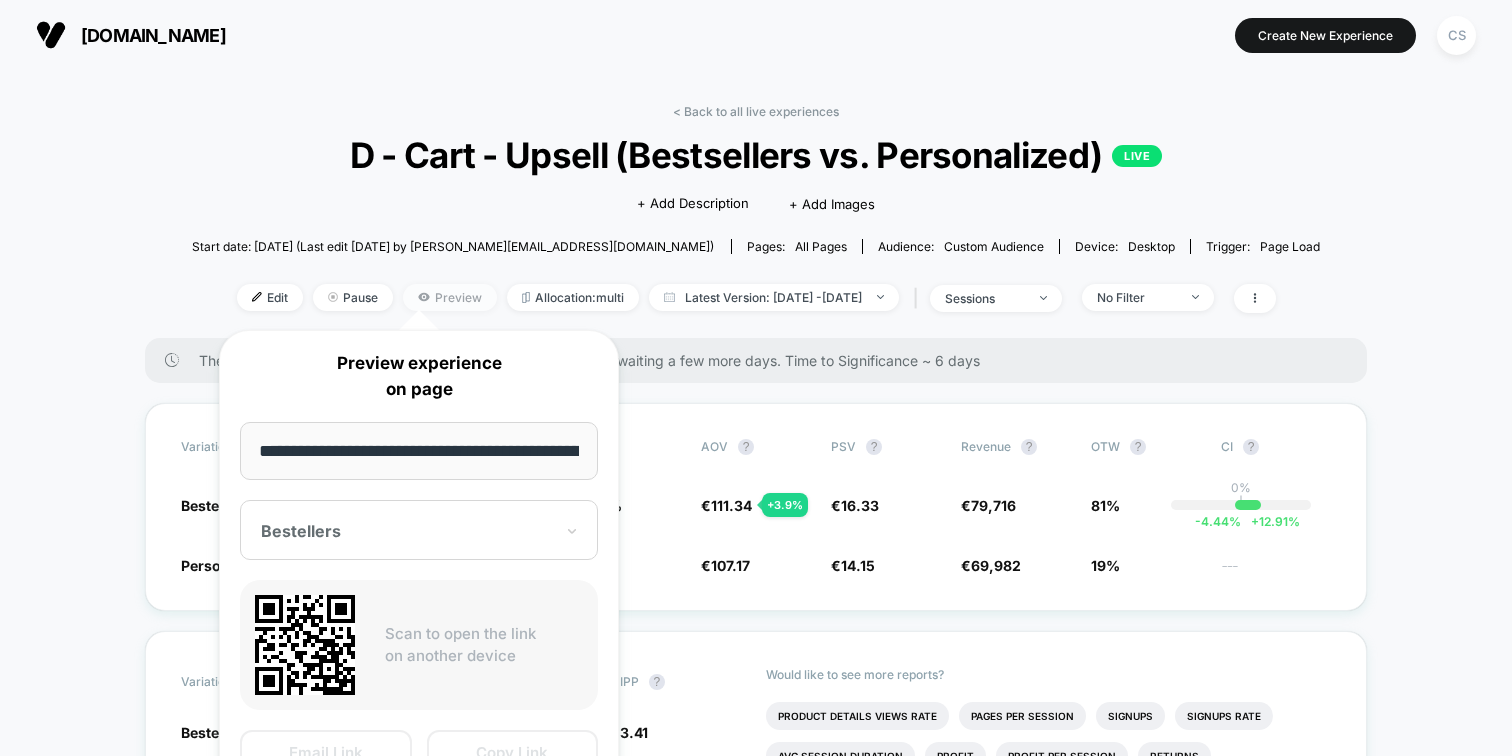 scroll, scrollTop: 0, scrollLeft: 109, axis: horizontal 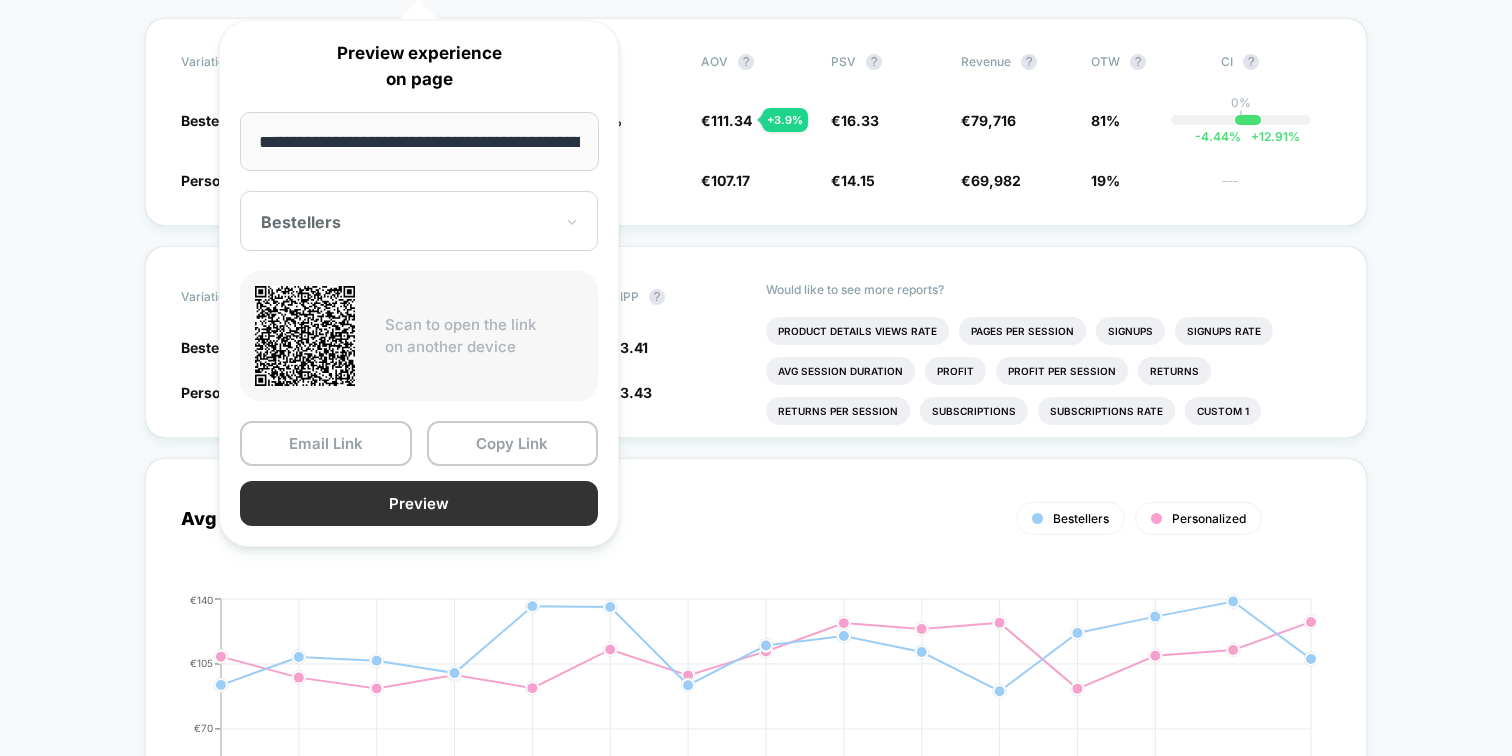 click on "Preview" at bounding box center (419, 503) 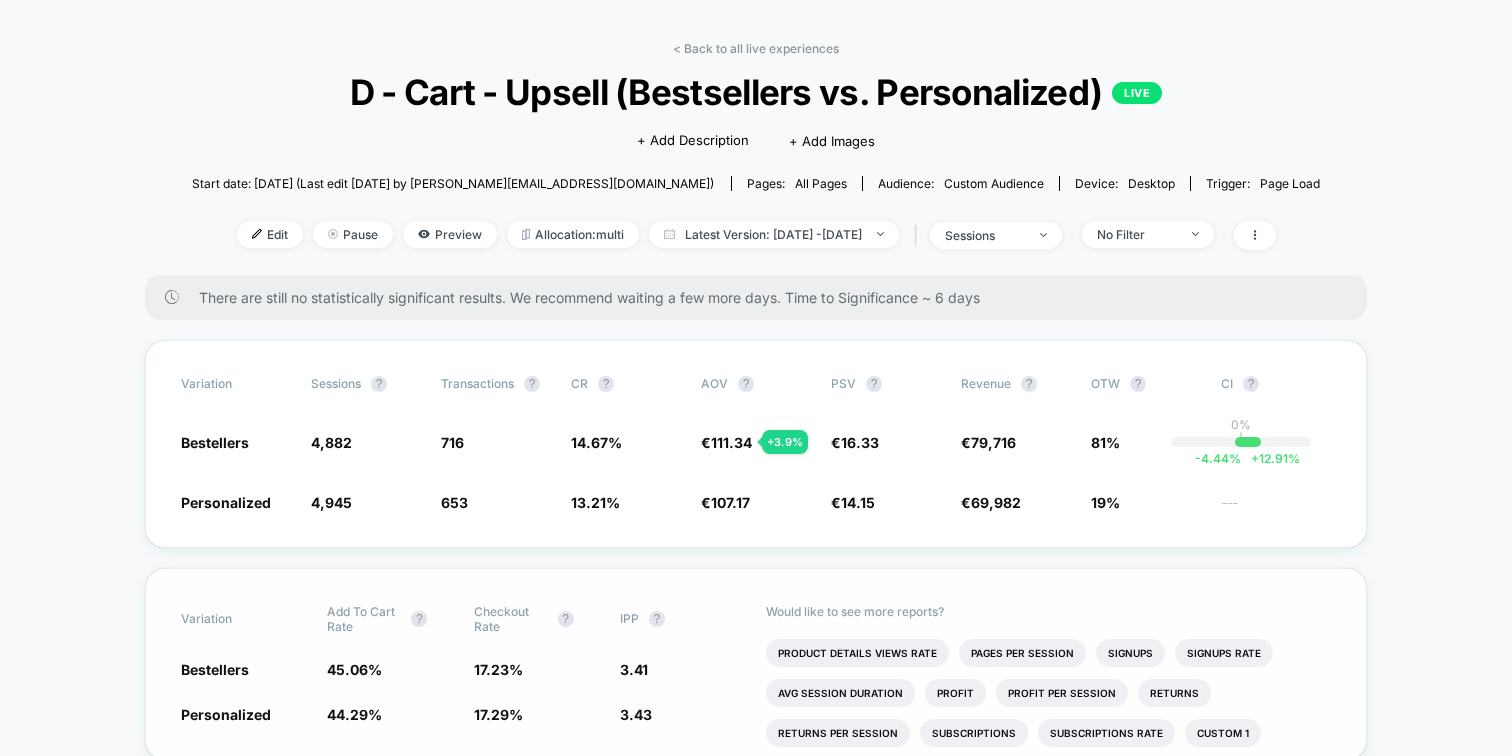 scroll, scrollTop: 0, scrollLeft: 0, axis: both 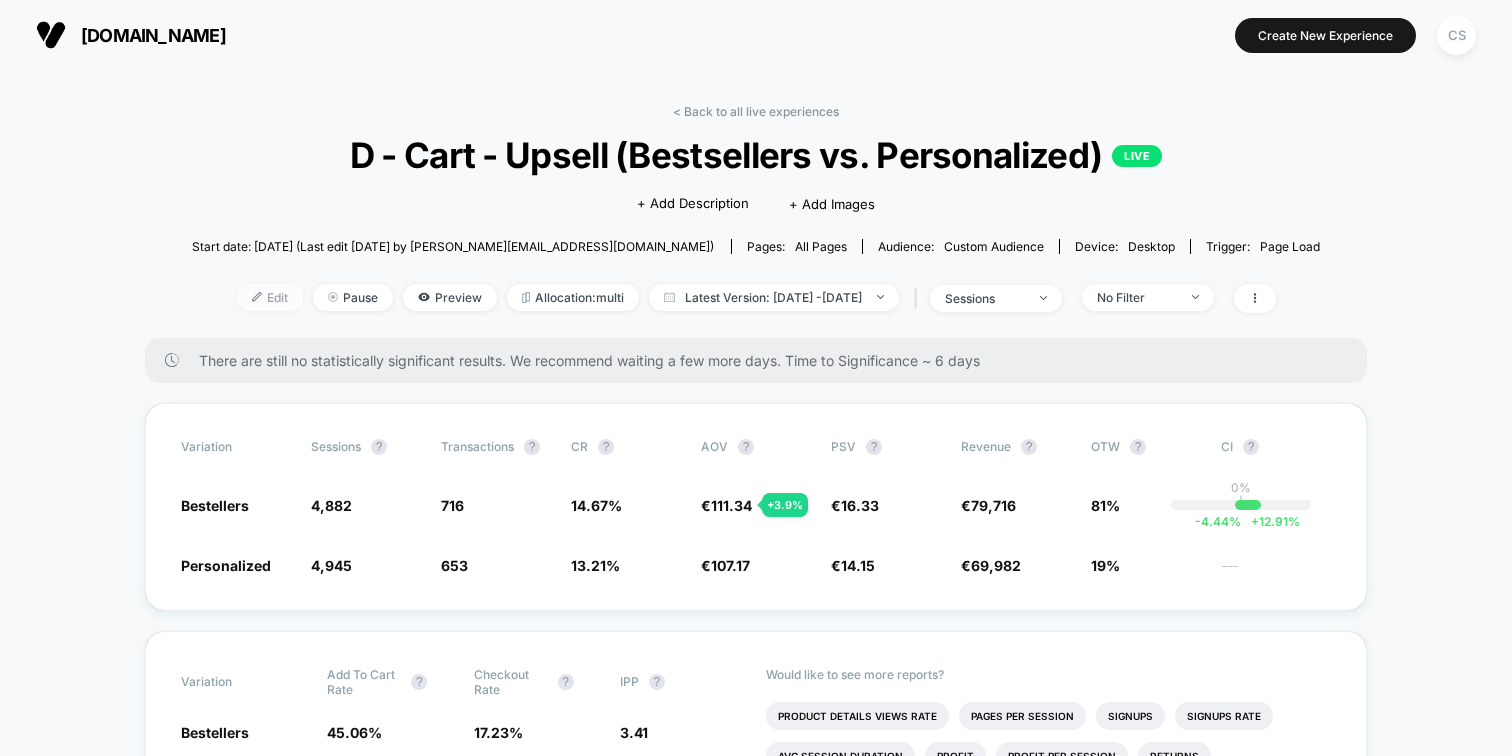 click on "Edit" at bounding box center [270, 297] 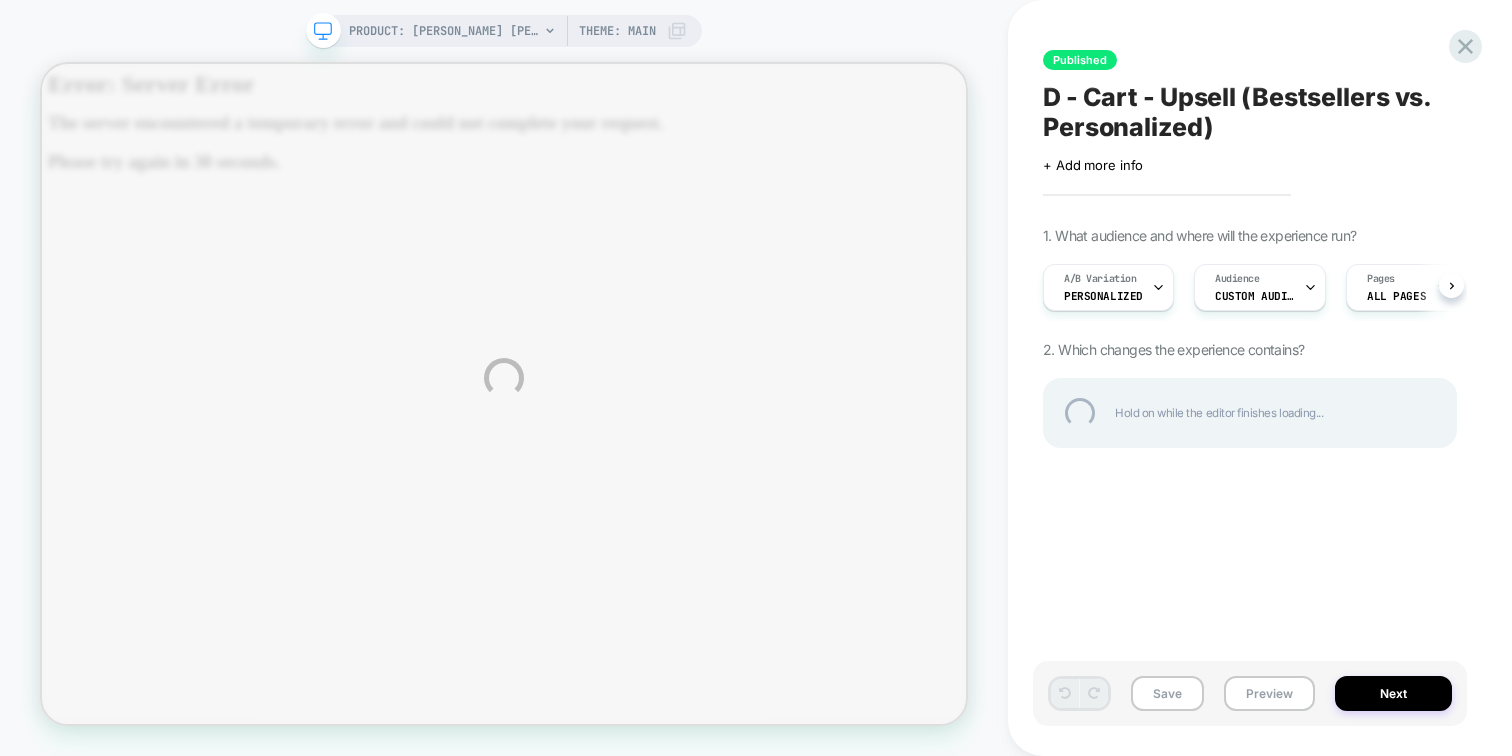 scroll, scrollTop: 0, scrollLeft: 0, axis: both 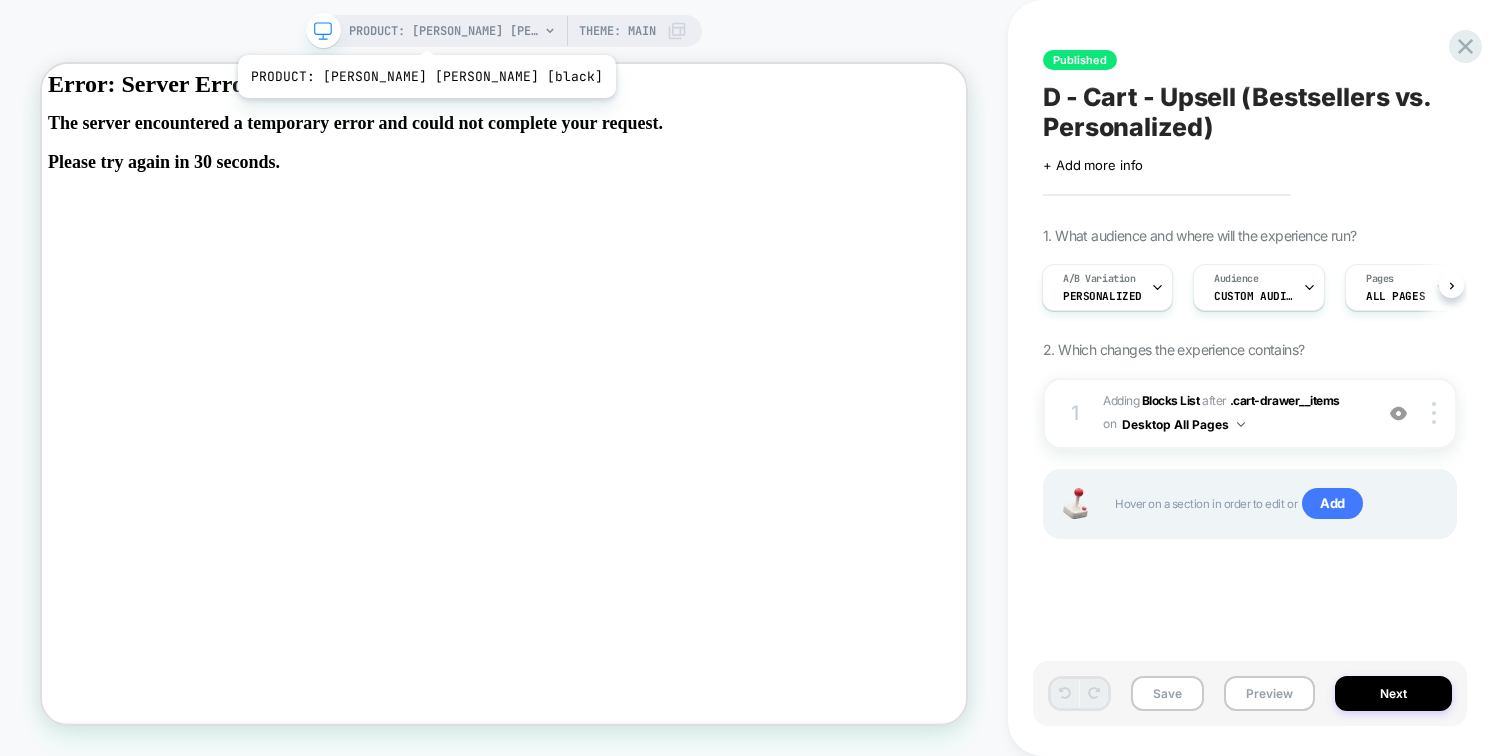 click on "PRODUCT: [PERSON_NAME] [PERSON_NAME] [black]" at bounding box center (444, 31) 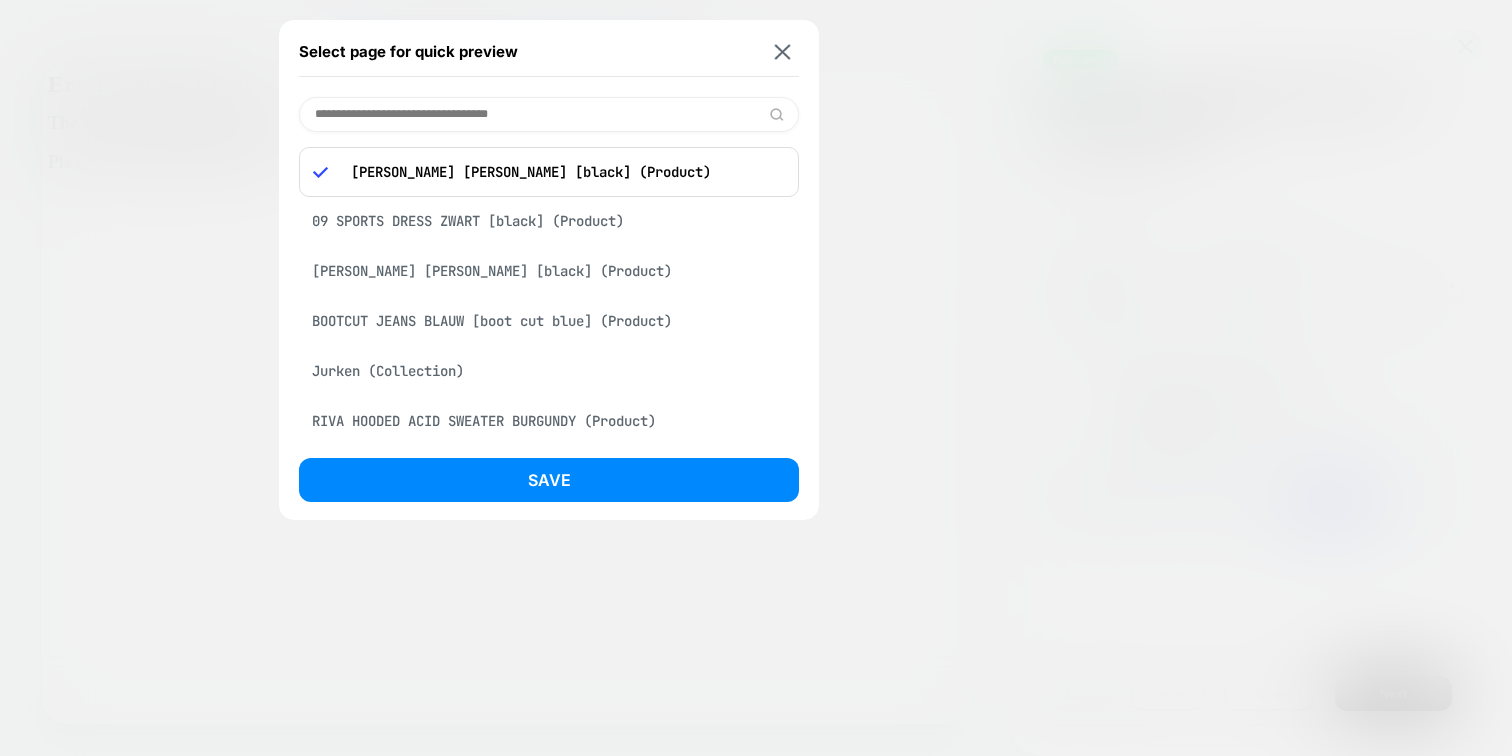 click at bounding box center (756, 378) 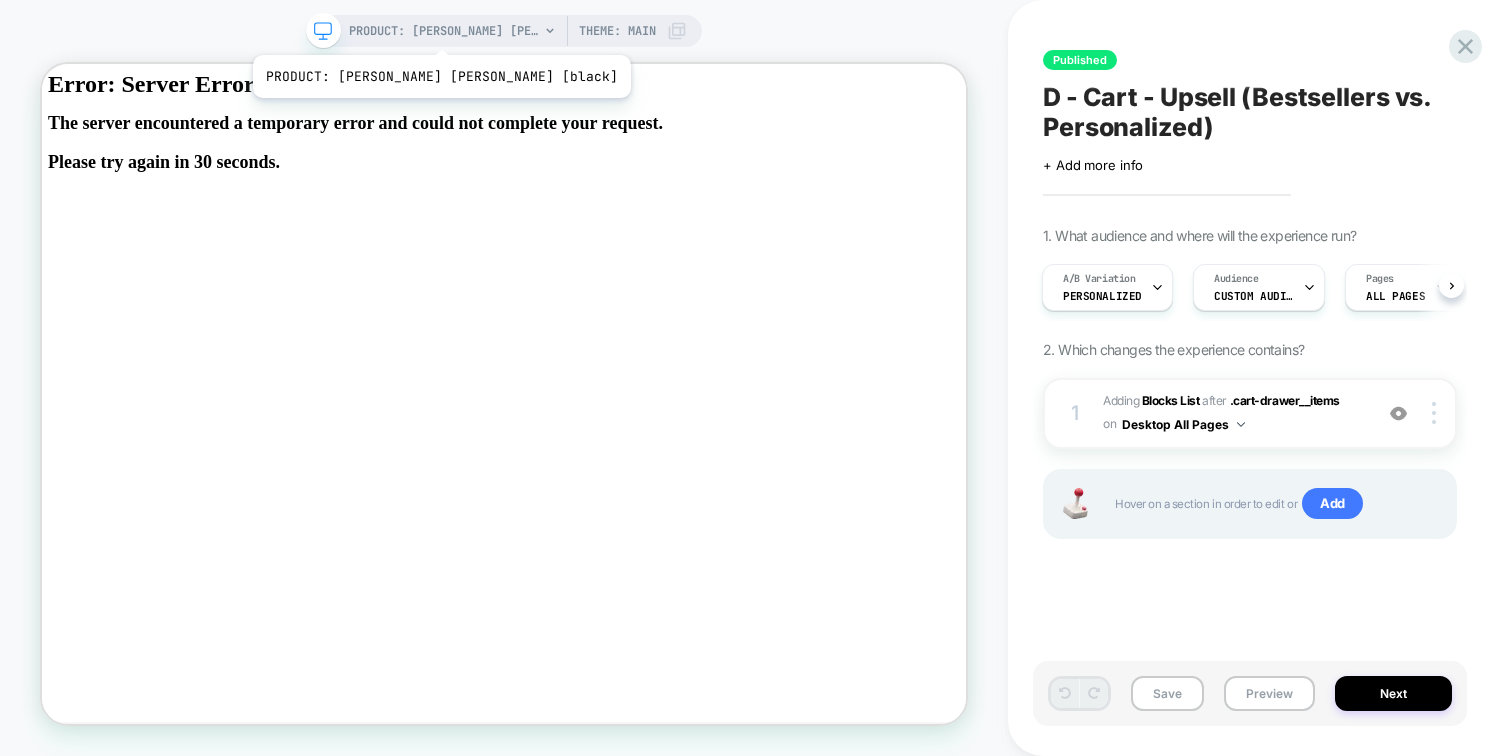 click on "PRODUCT: [PERSON_NAME] [PERSON_NAME] [black]" at bounding box center [444, 31] 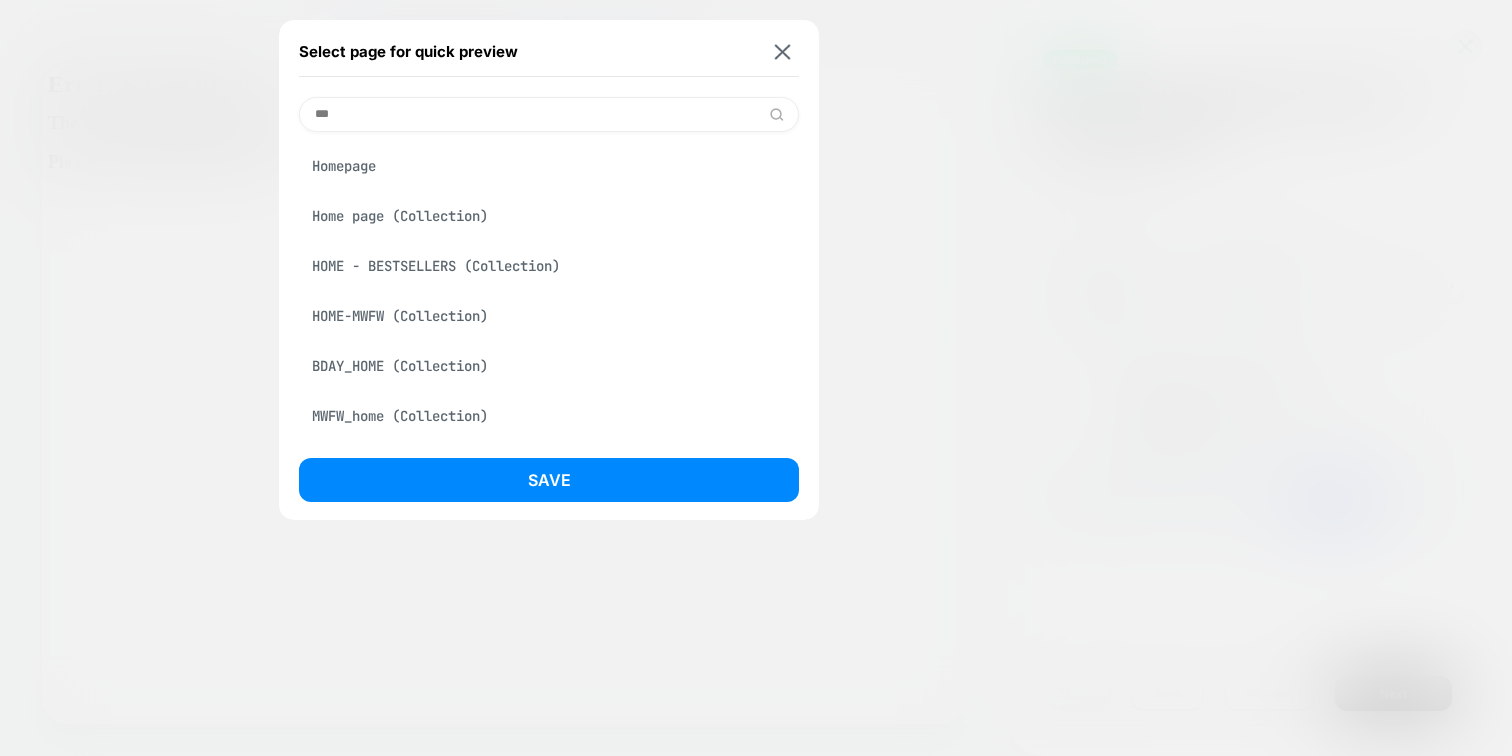 type on "***" 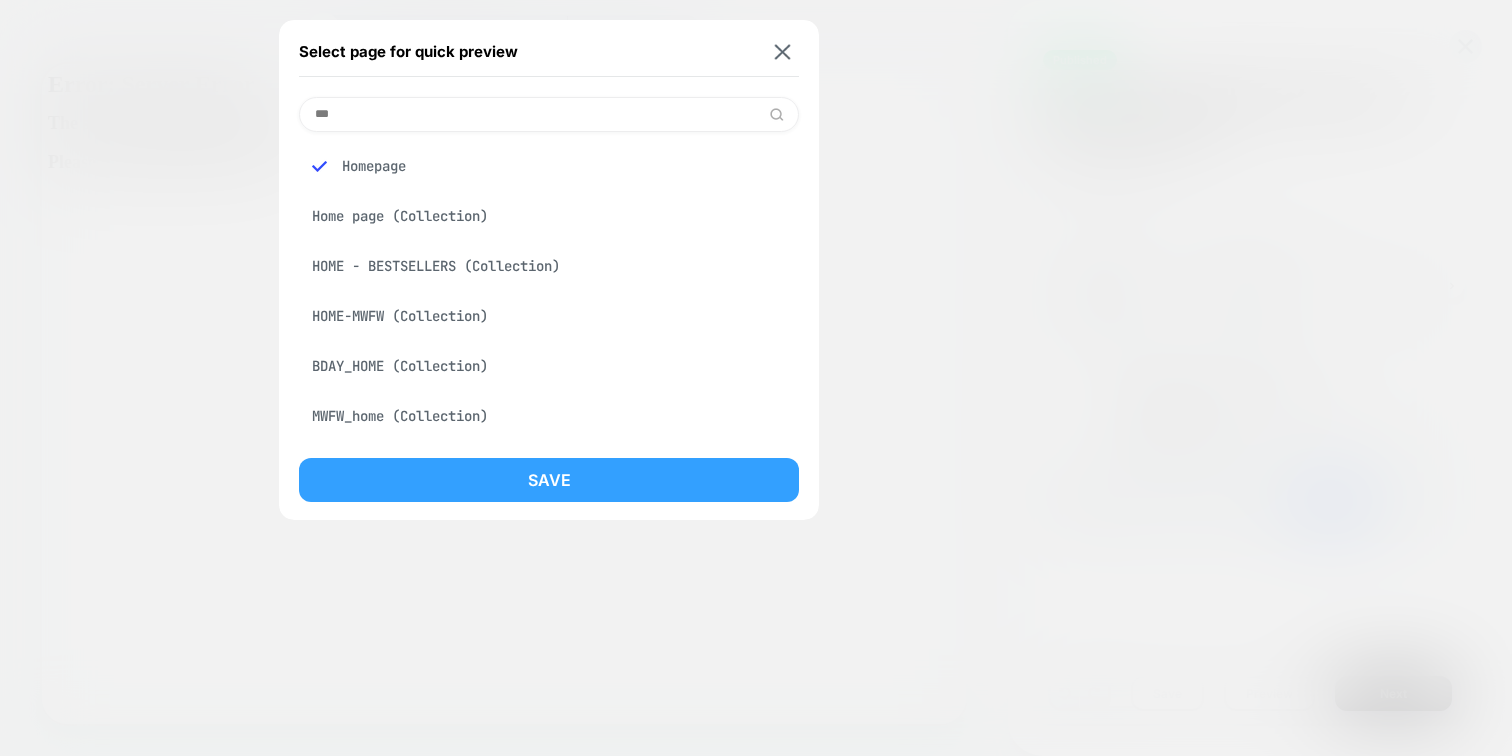 click on "Save" at bounding box center (549, 480) 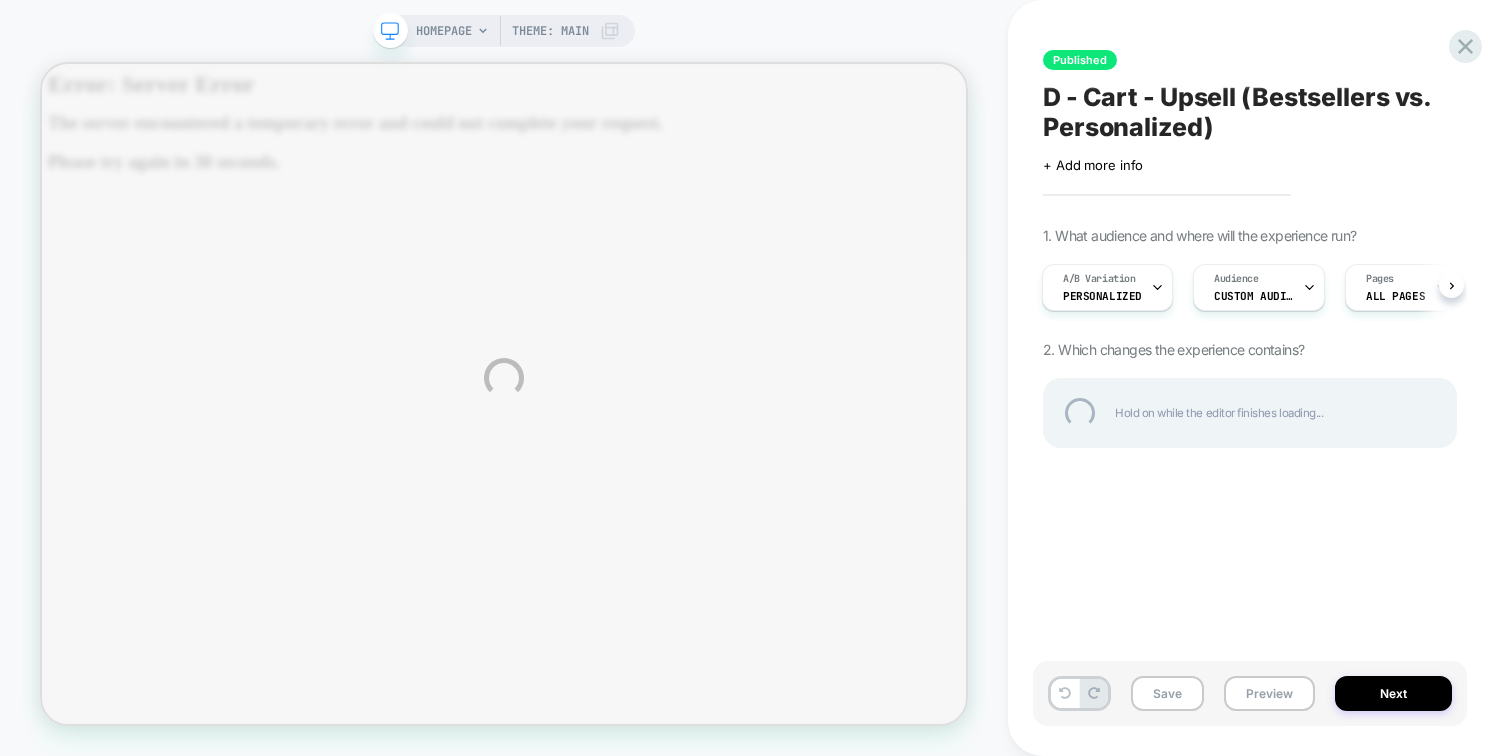 scroll, scrollTop: 0, scrollLeft: 0, axis: both 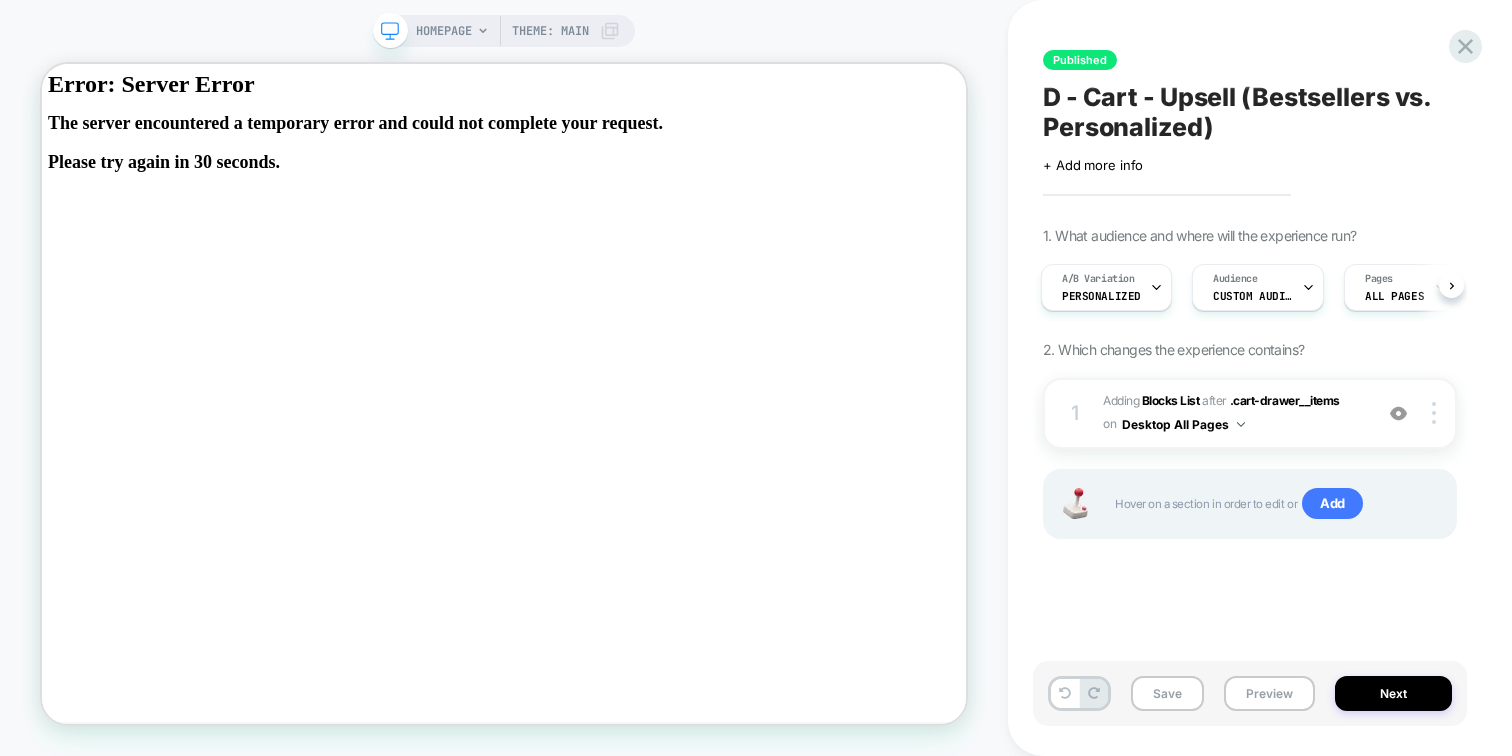 click on "Published D - Cart - Upsell (Bestsellers vs. Personalized) Click to edit experience details + Add more info 1. What audience and where will the experience run? A/B Variation Personalized Audience Custom Audience Pages ALL PAGES Devices DESKTOP Trigger Page Load 2. Which changes the experience contains? 1 #_loomi_addon_1744117966585_dup1750683018_dup1752056259 Adding   Blocks List   AFTER .cart-drawer__items .cart-drawer__items   on Desktop All Pages Copy CSS Selector Copy Widget Id Rename Copy to   Mobile Target   All Devices Delete Hover on a section in order to edit or  Add" at bounding box center [1250, 378] 